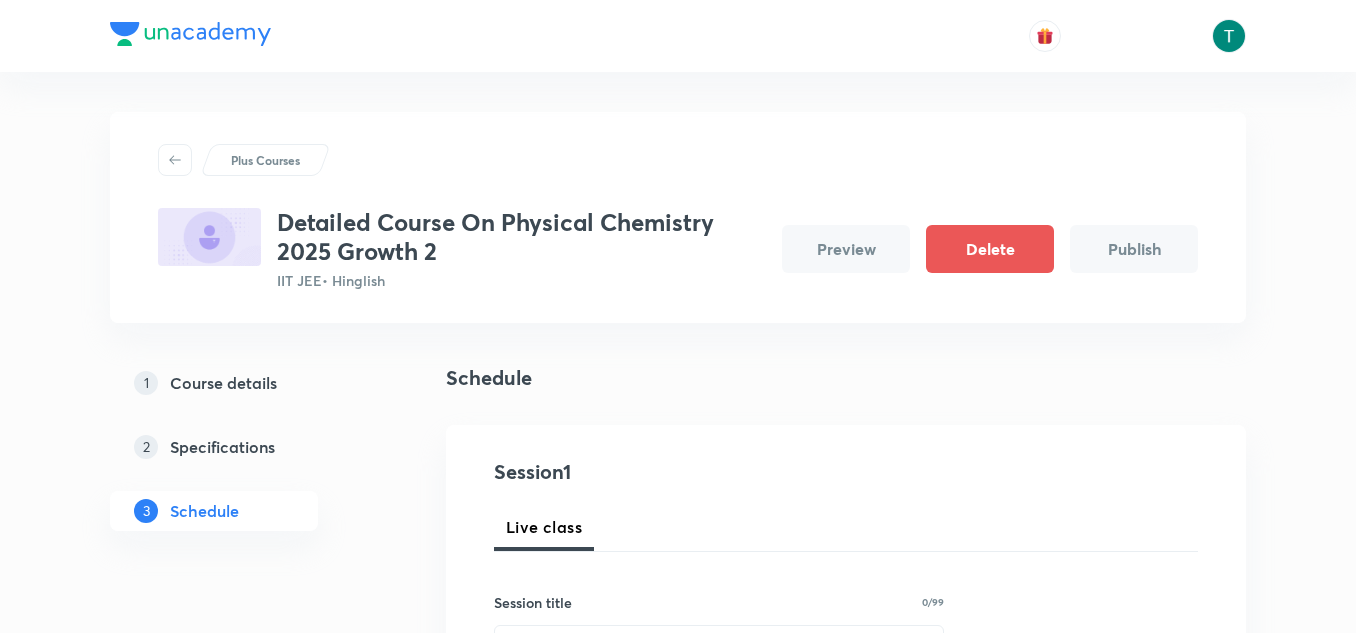 scroll, scrollTop: 75, scrollLeft: 0, axis: vertical 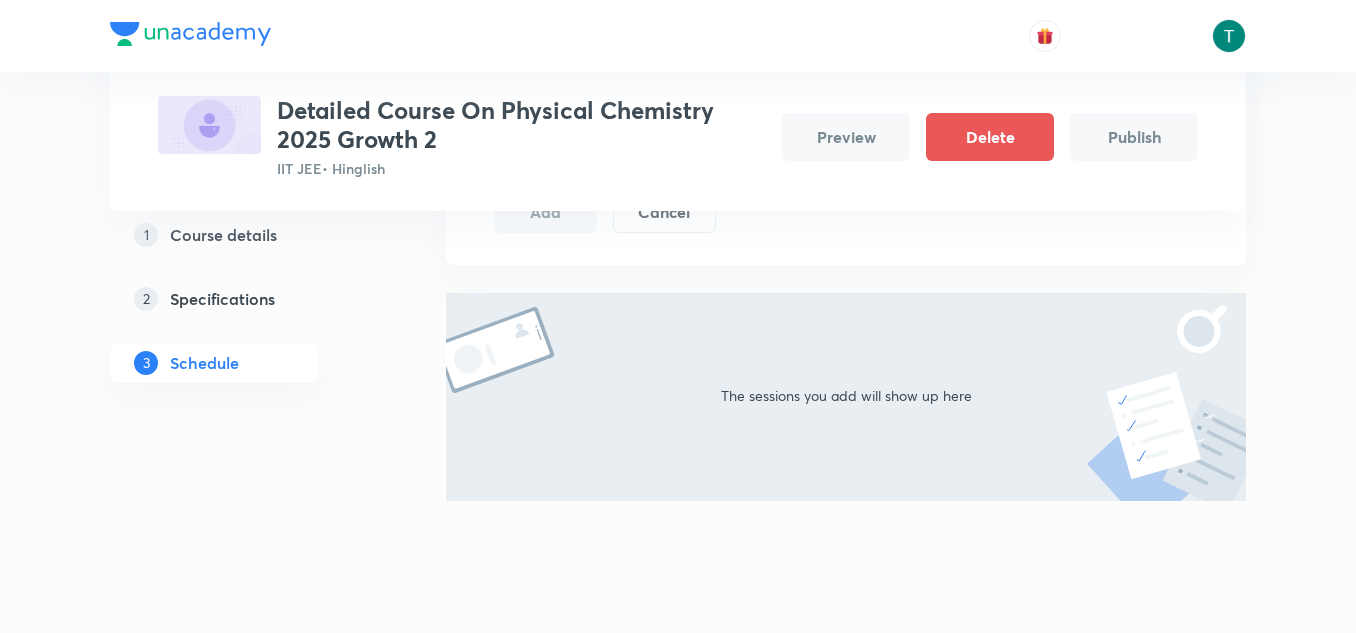 click on "Course details" at bounding box center [223, 235] 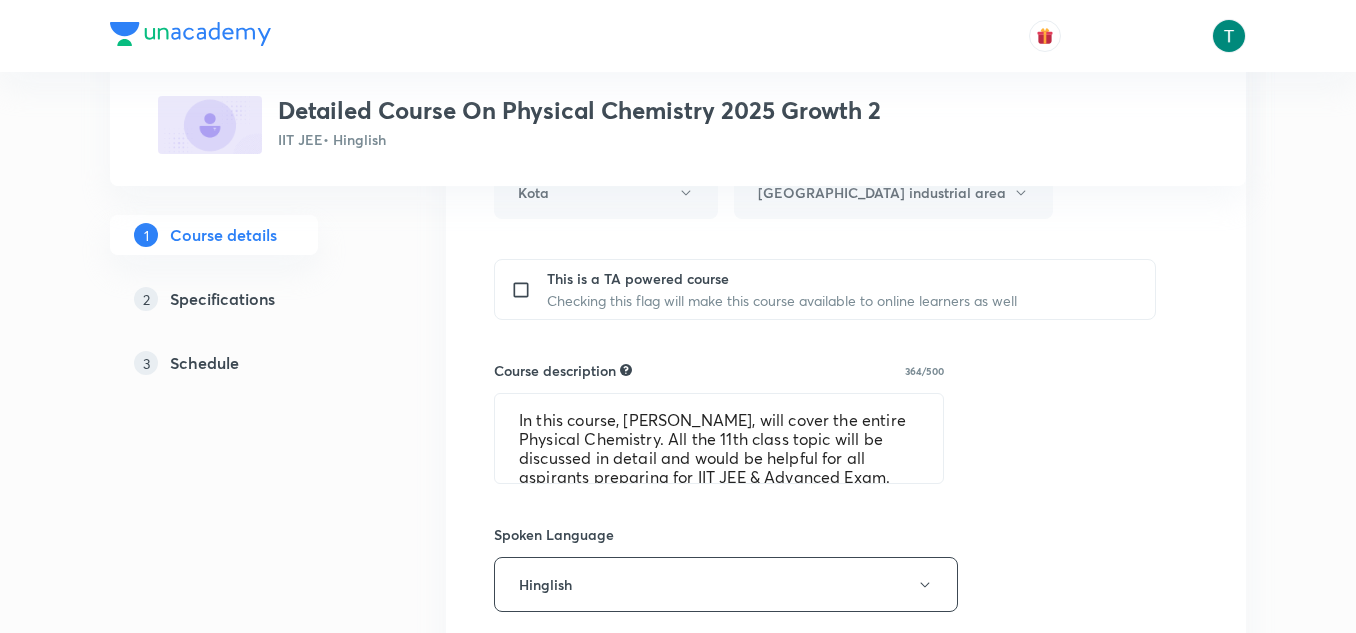scroll, scrollTop: 812, scrollLeft: 0, axis: vertical 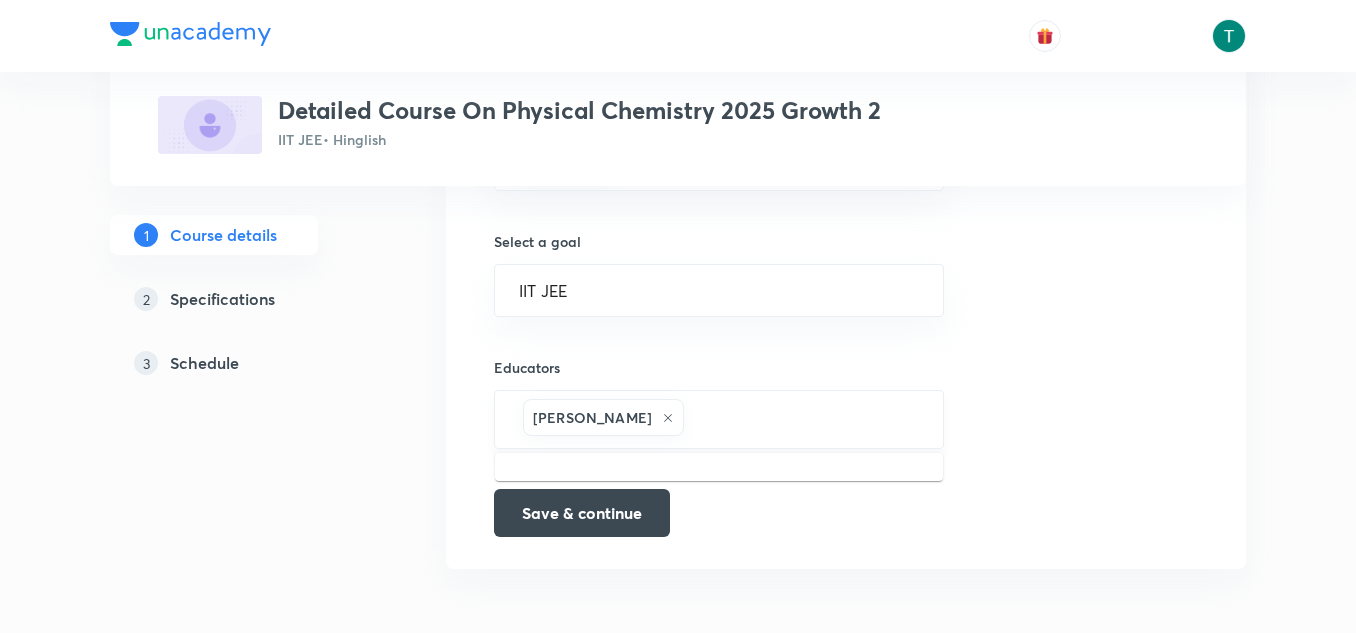 click at bounding box center [803, 419] 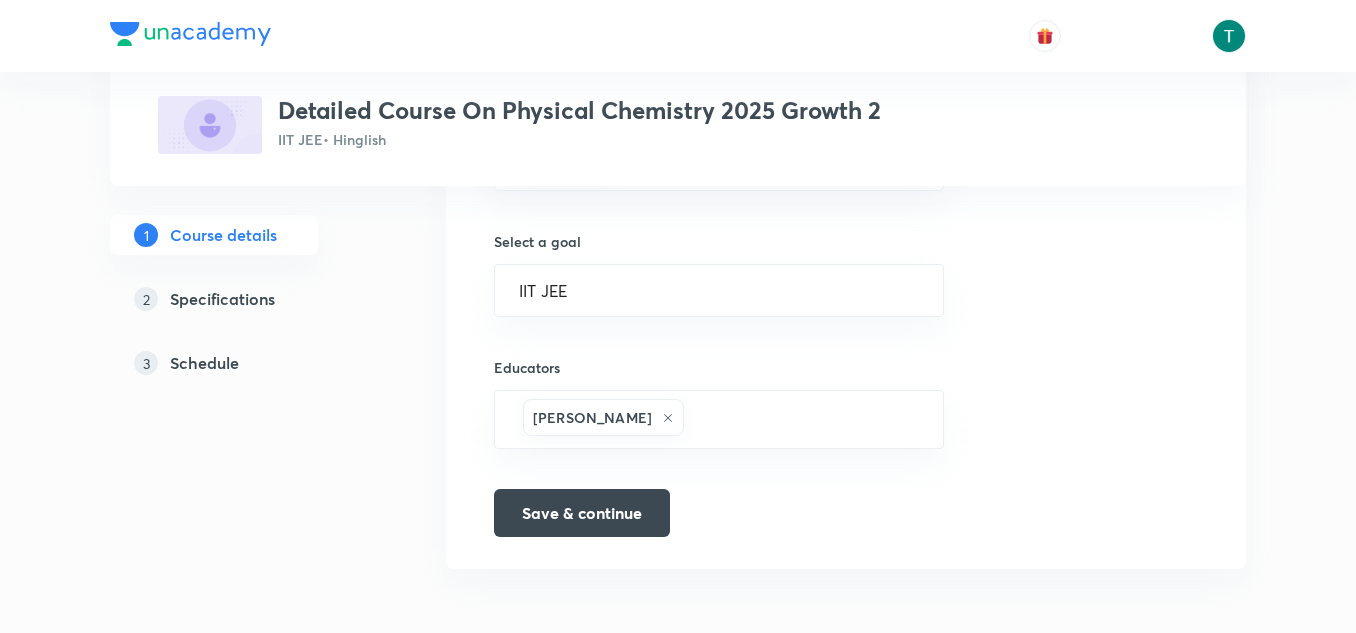 click on "Course title 51/80 Detailed Course On Physical Chemistry 2025 Growth 2 ​ Educator type Unacademy educator   Course type Online only Hybrid (Unacademy centre) Hybrid (non-offline) Only select if both recorded and live classes would be added to the course City Kota Center Indraprastha industrial area This is a TA powered course Checking this flag will make this course available to online learners as well Course description 364/500 In this course, Anurag Pandey Sir, will cover the entire Physical Chemistry. All the 11th class topic will be discussed in detail and would be helpful for all aspirants preparing for IIT JEE & Advanced Exam. Learners at any stage of their preparation would be benefited from the course. The course will be covered in Hinglish and notes will be provided in English. ​ Spoken Language Hinglish Written Content/Slide Language English ​ Select a goal IIT JEE ​ Educators Anurag Pandey ​ Save & continue" at bounding box center (846, -220) 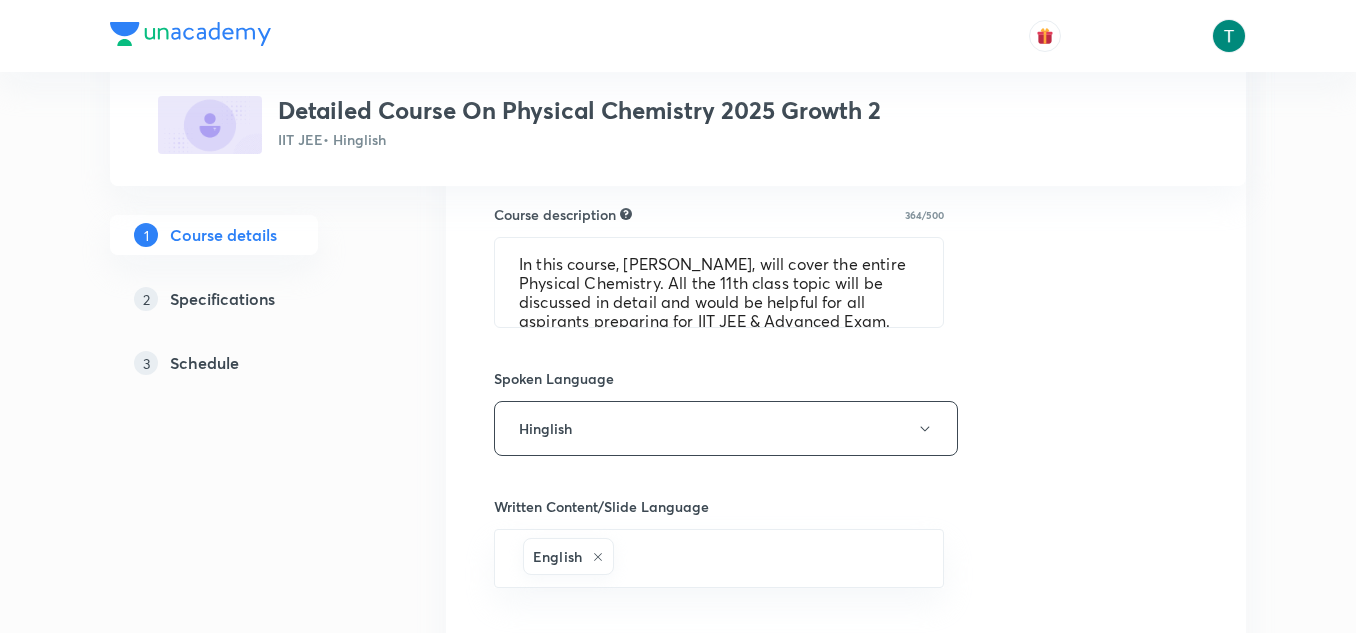 scroll, scrollTop: 951, scrollLeft: 0, axis: vertical 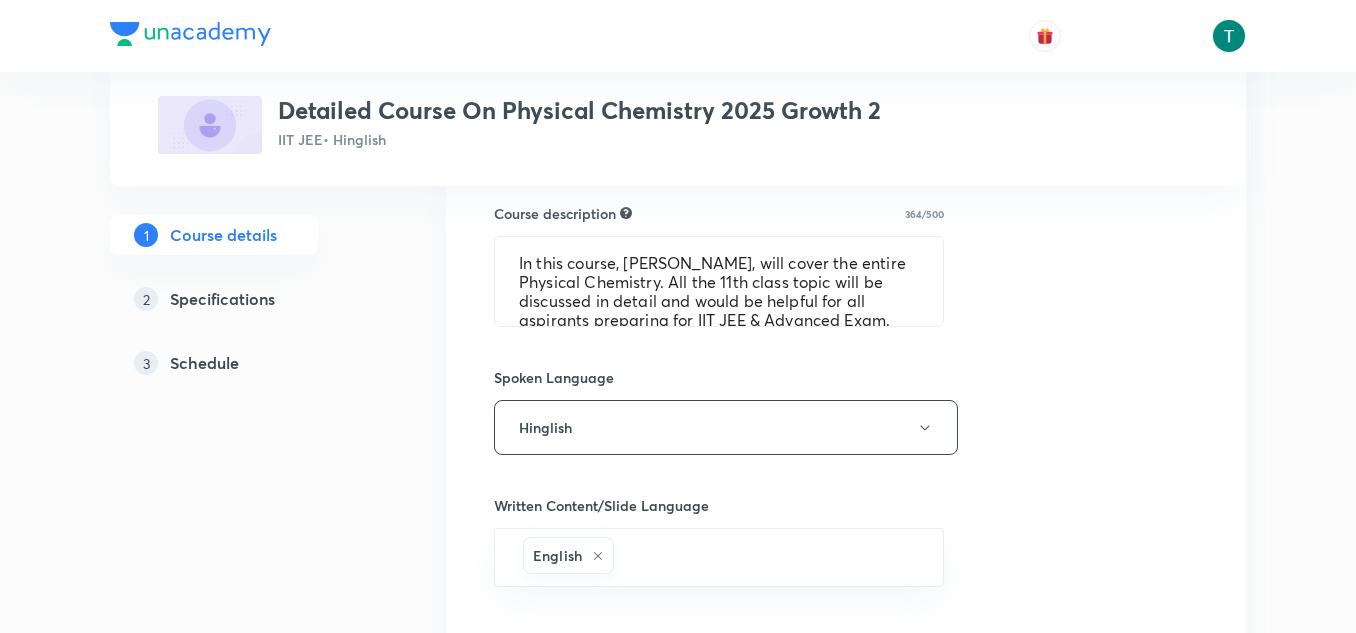 click at bounding box center (678, 36) 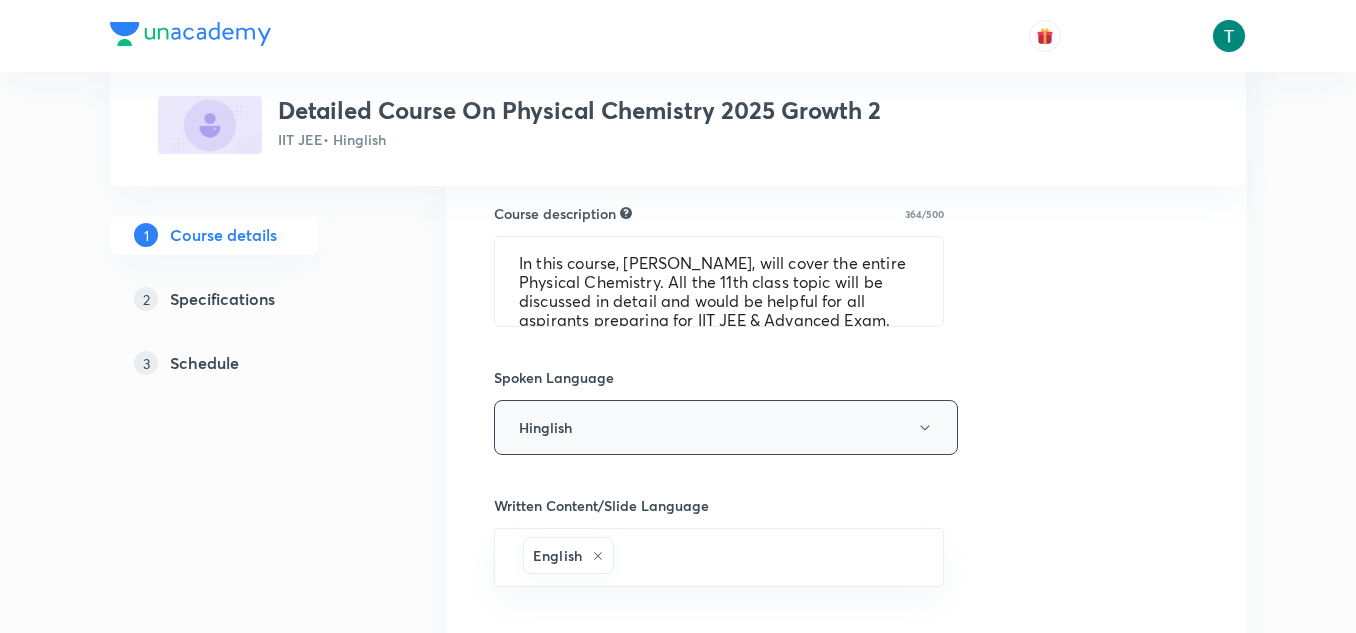 scroll, scrollTop: 1347, scrollLeft: 0, axis: vertical 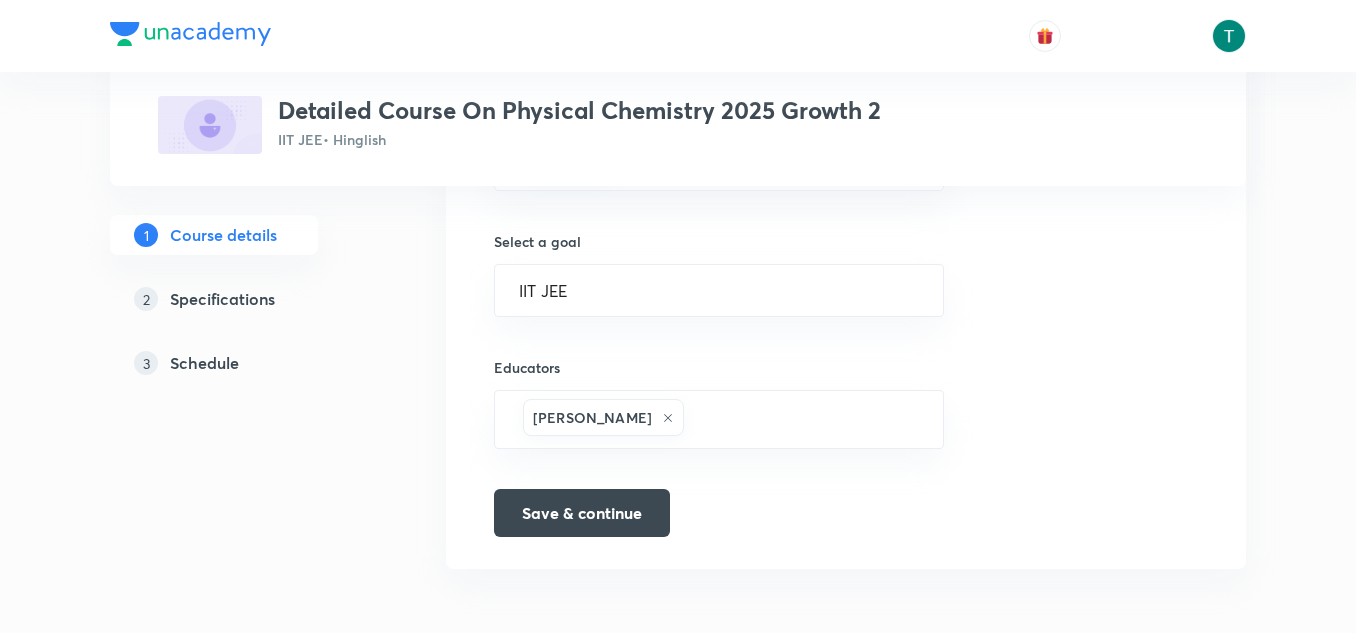 click on "Schedule" at bounding box center (204, 363) 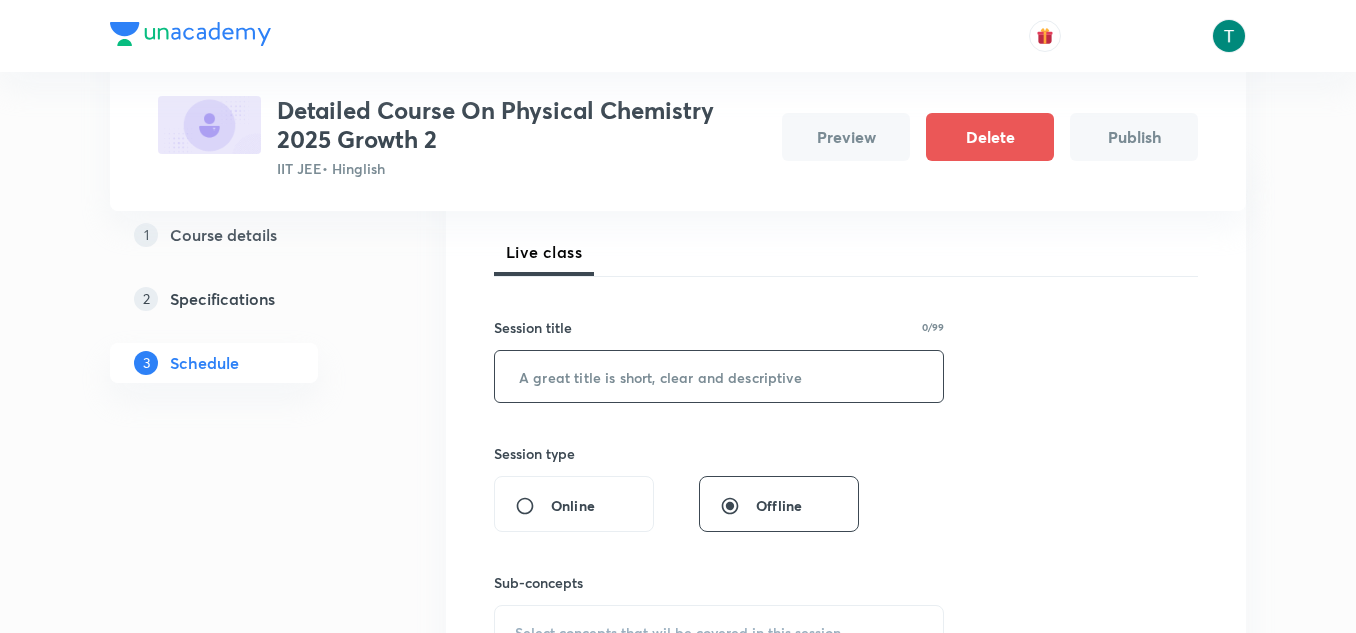 scroll, scrollTop: 274, scrollLeft: 0, axis: vertical 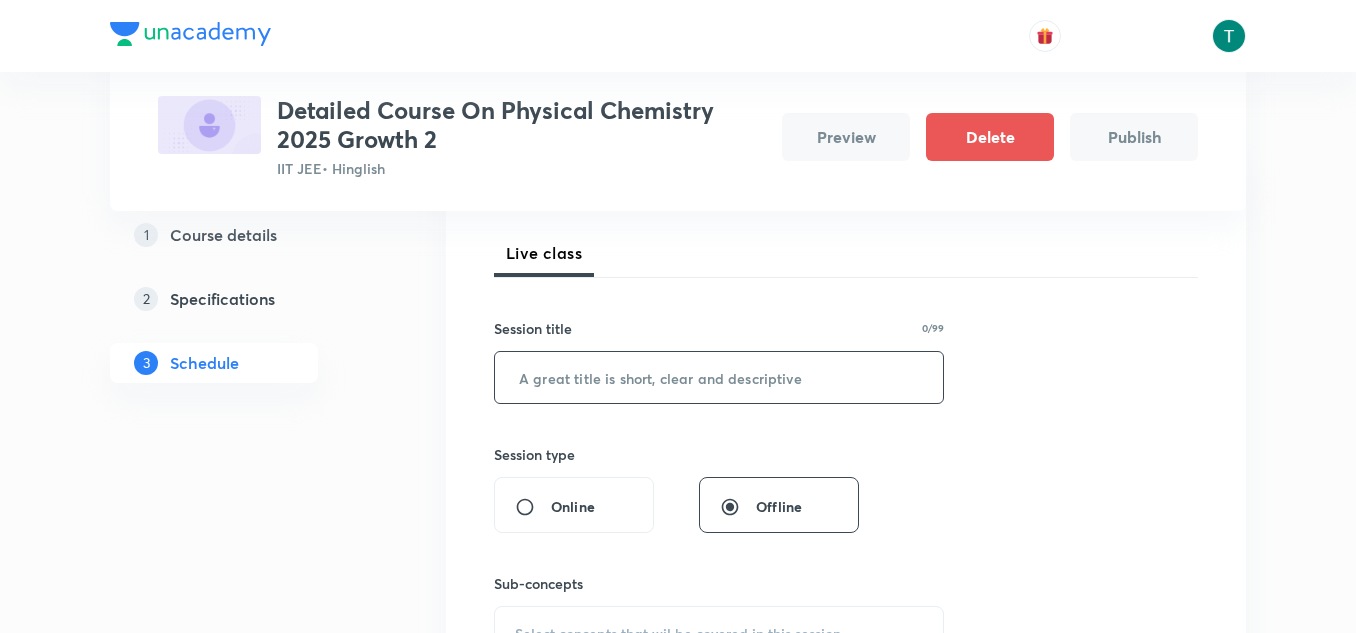 paste on "Mole Concept - 3" 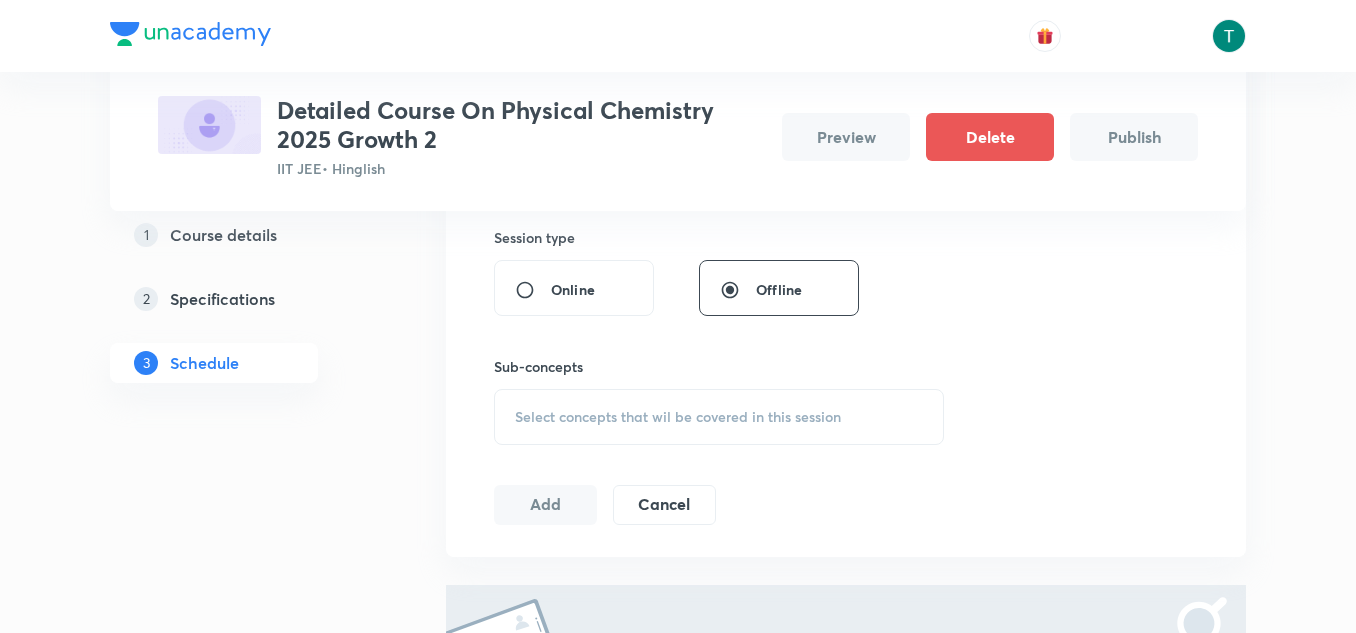 scroll, scrollTop: 543, scrollLeft: 0, axis: vertical 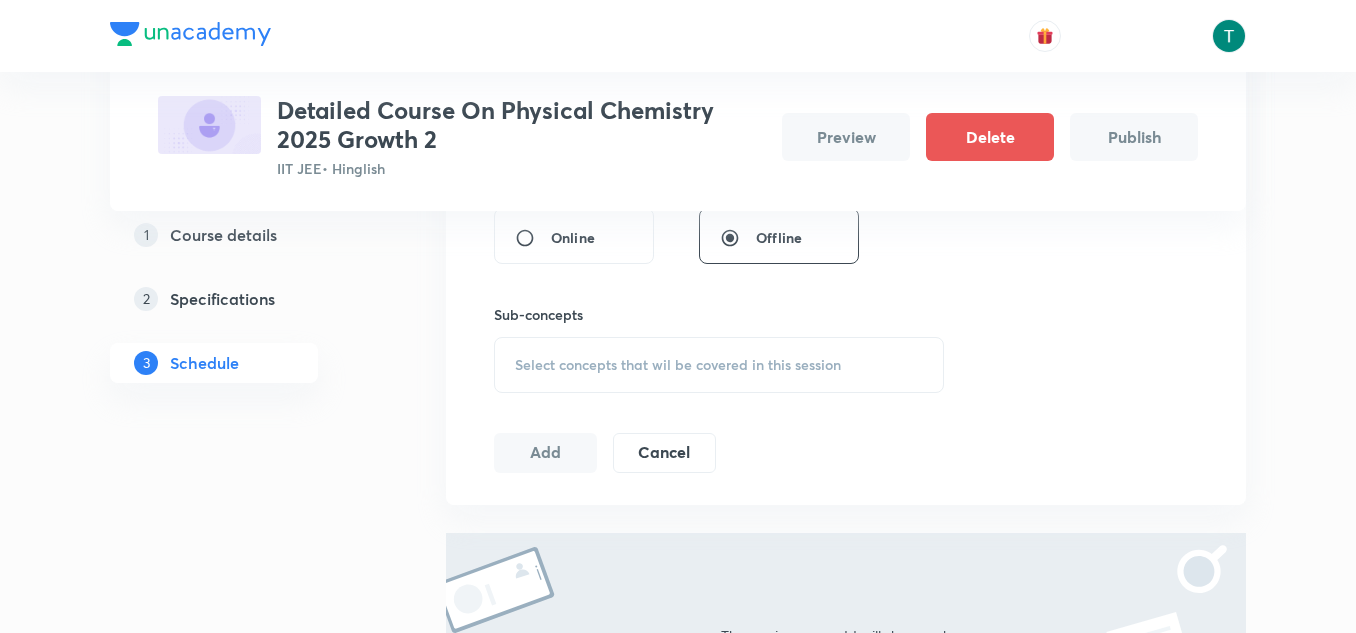 type on "Mole Concept 01" 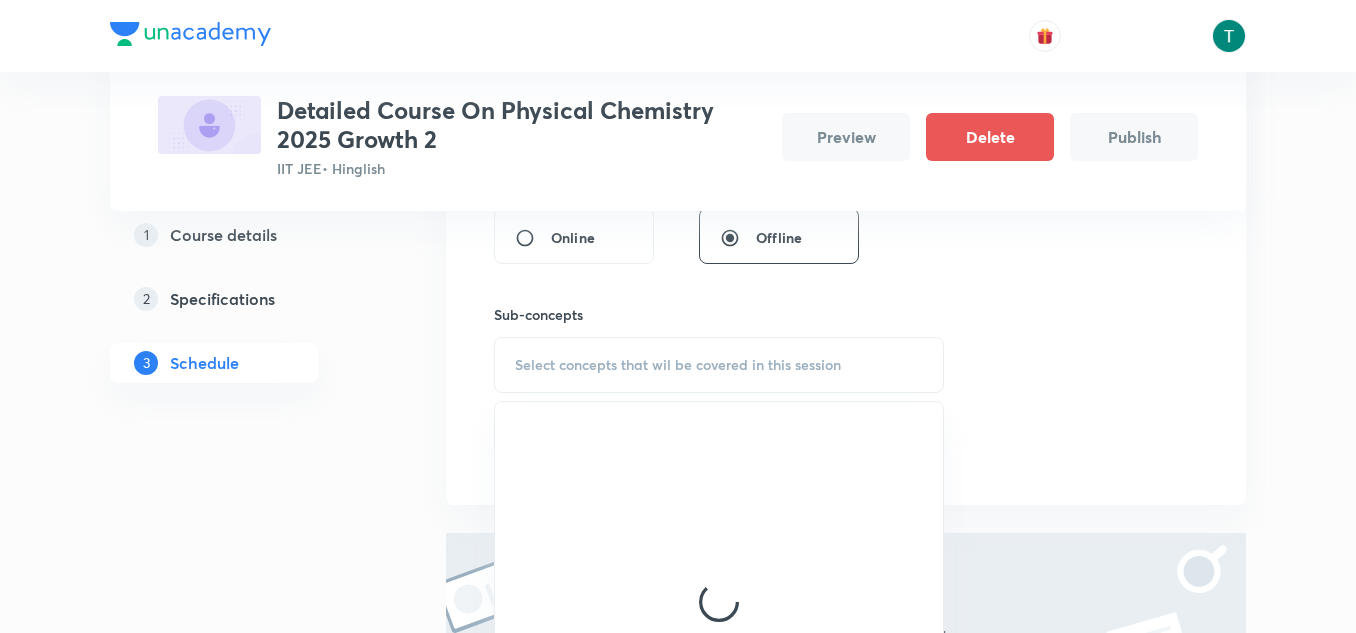 scroll, scrollTop: 602, scrollLeft: 0, axis: vertical 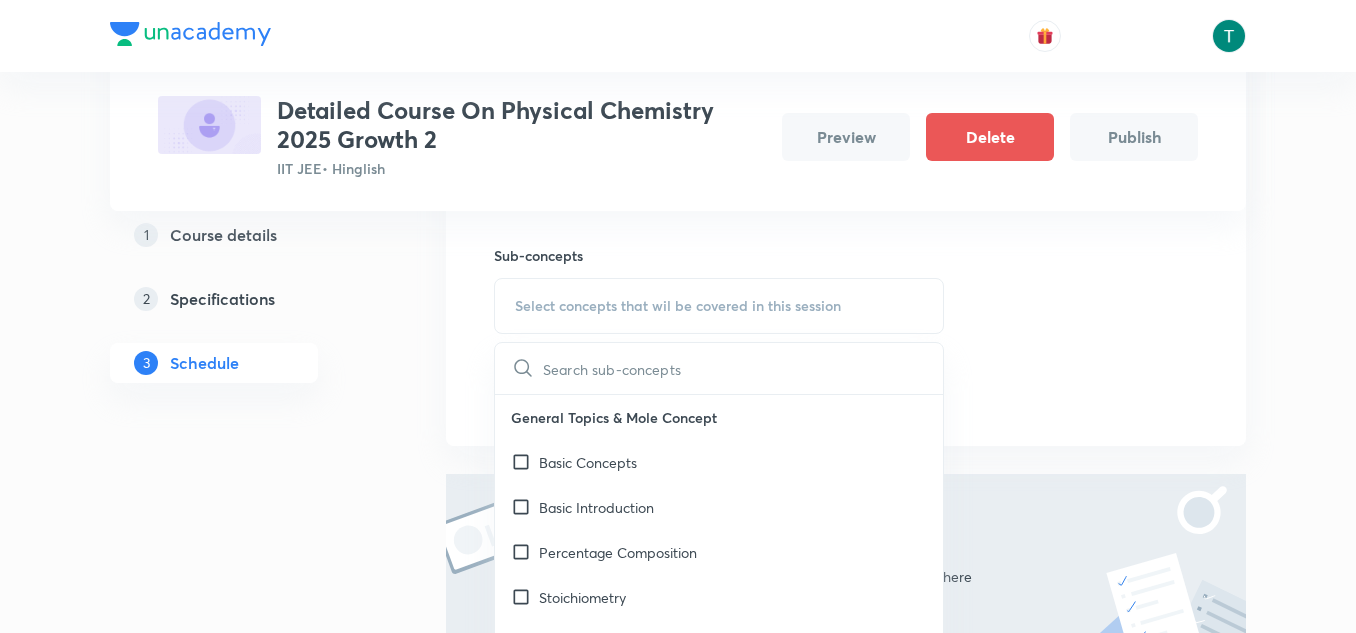 click on "Basic Concepts" at bounding box center [588, 462] 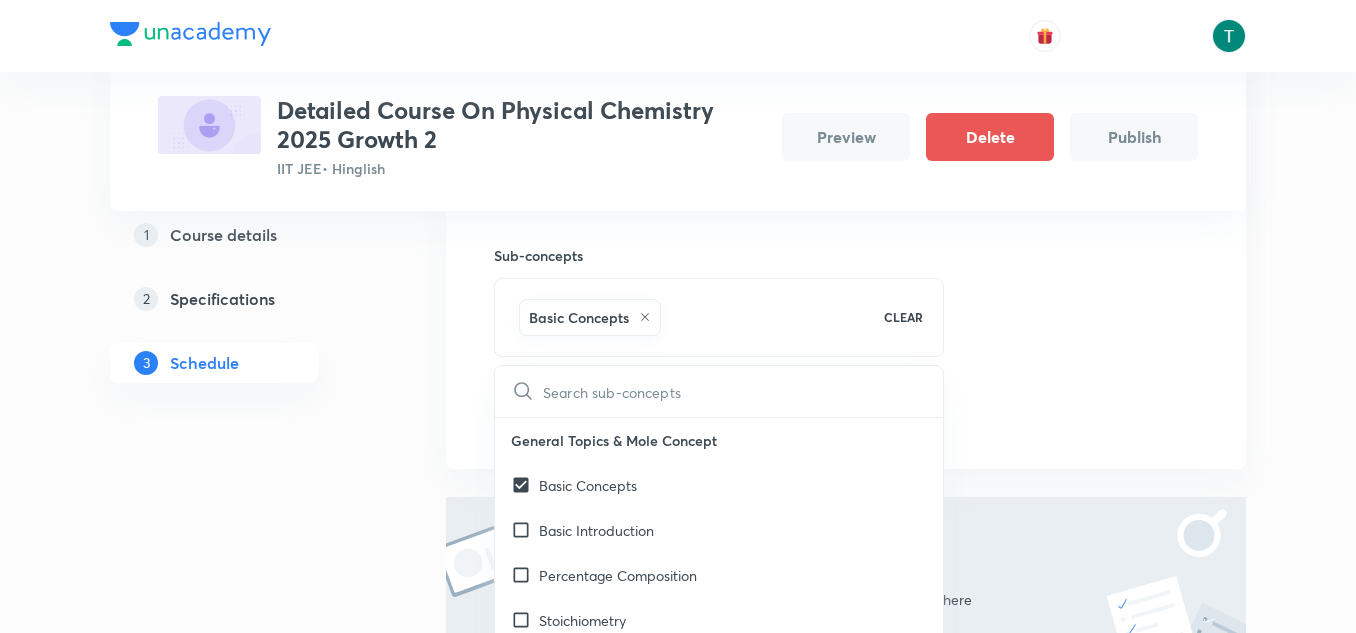 click on "Plus Courses Detailed Course On Physical Chemistry 2025 Growth 2 IIT JEE  • Hinglish Preview Delete Publish 1 Course details 2 Specifications 3 Schedule Schedule Session  1 Live class Session title 15/99 Mole Concept 01 ​   Session type Online Offline Sub-concepts Basic Concepts CLEAR ​ General Topics & Mole Concept Basic Concepts Basic Introduction Percentage Composition Stoichiometry Principle of Atom Conservation (POAC) Relation between Stoichiometric Quantities Application of Mole Concept: Gravimetric Analysis Different Laws Formula and Composition Concentration Terms Some basic concepts of Chemistry Atomic Structure Discovery Of Electron Some Prerequisites of Physics Discovery Of Protons And Neutrons Atomic Models and Theories  Representation Of Atom With Electrons And Neutrons Nature of Waves Nature Of Electromagnetic Radiation Planck’S Quantum Theory Spectra-Continuous and Discontinuous Spectrum Bohr’s Model For Hydrogen Atom Photoelectric Effect Dual Nature Of Matter Magnetic Properties Add" at bounding box center [678, 171] 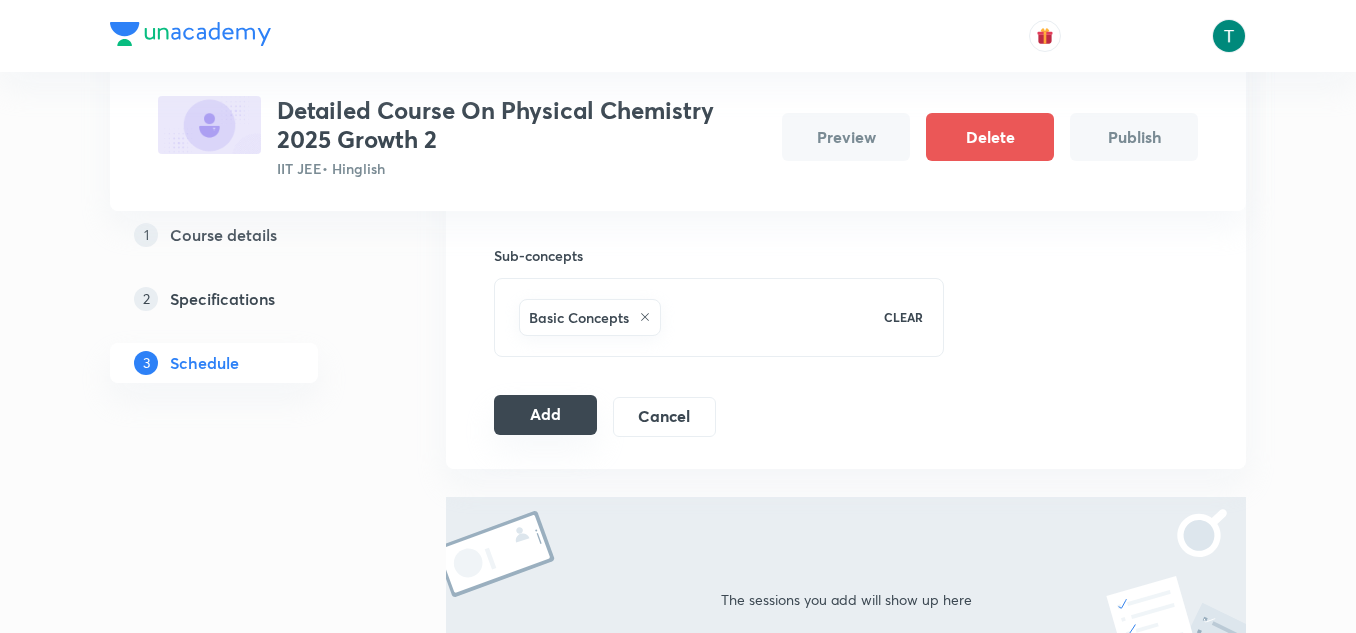 click on "Add" at bounding box center (545, 415) 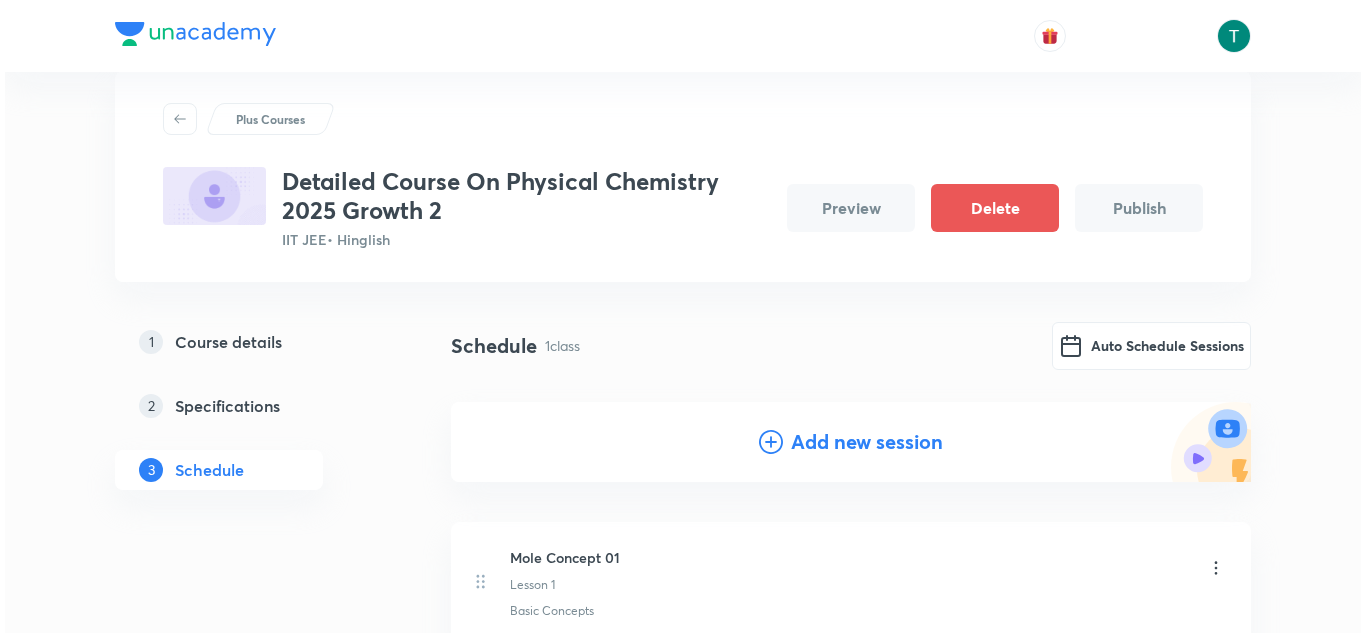 scroll, scrollTop: 39, scrollLeft: 0, axis: vertical 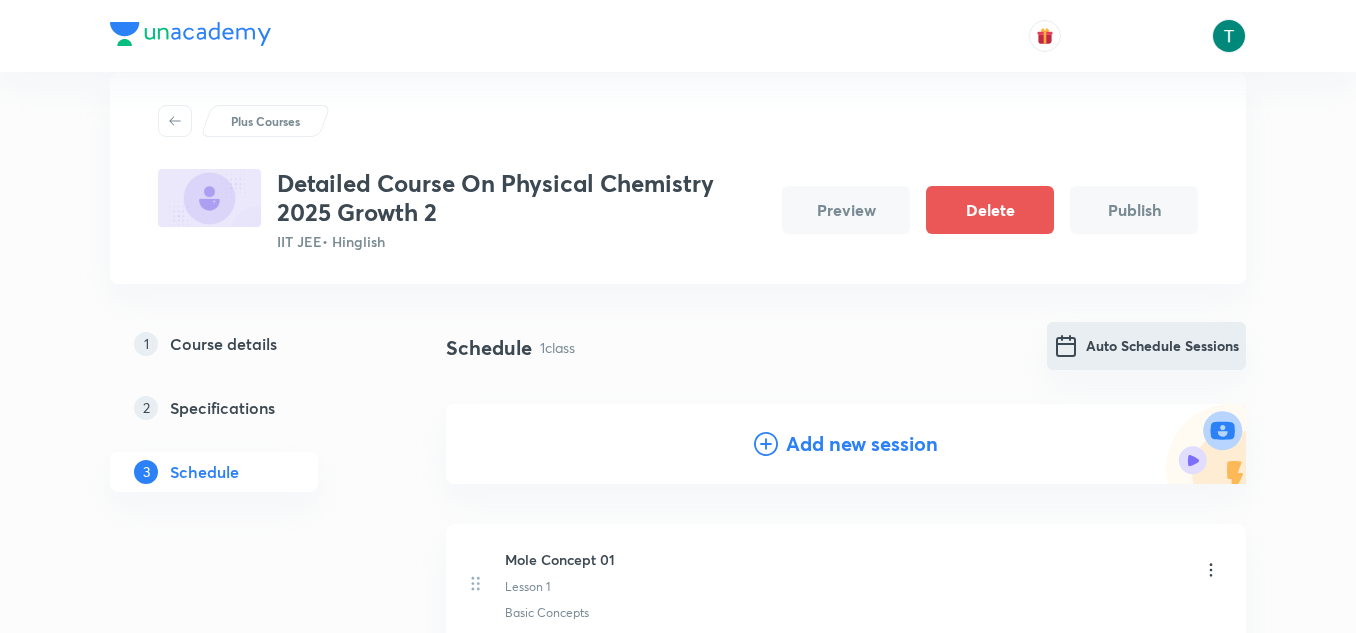 click on "Auto Schedule Sessions" at bounding box center [1146, 346] 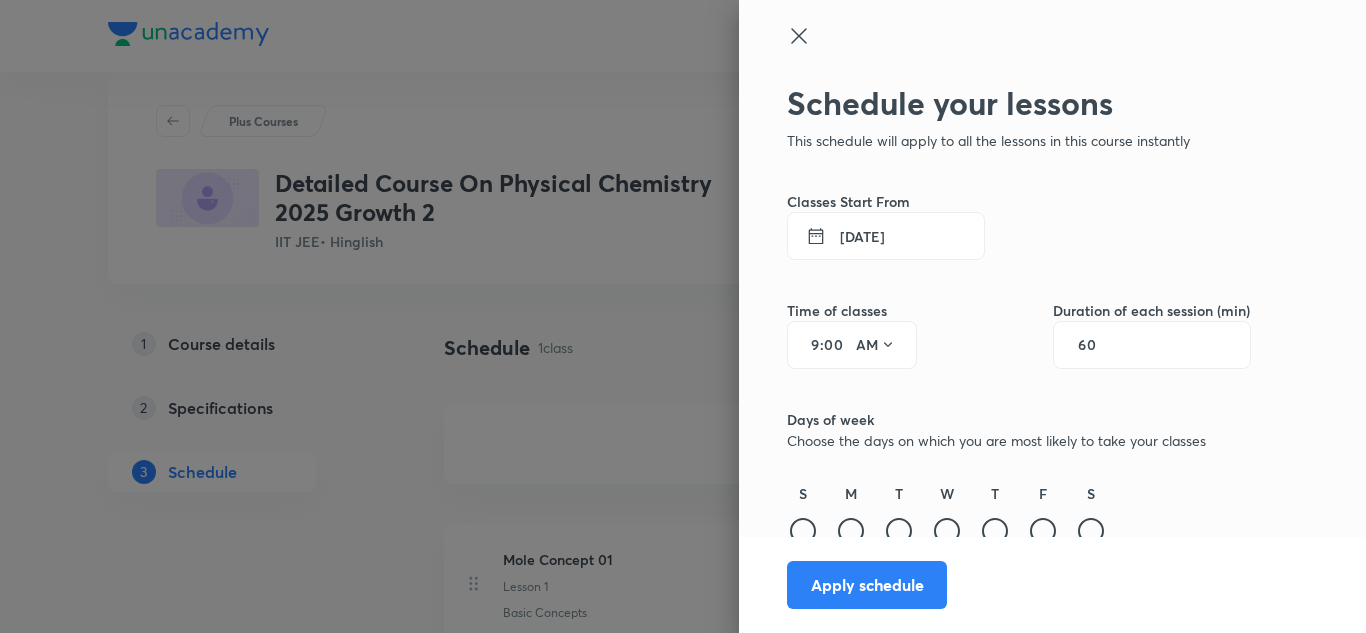 click on "12 Jul 2025" at bounding box center (886, 236) 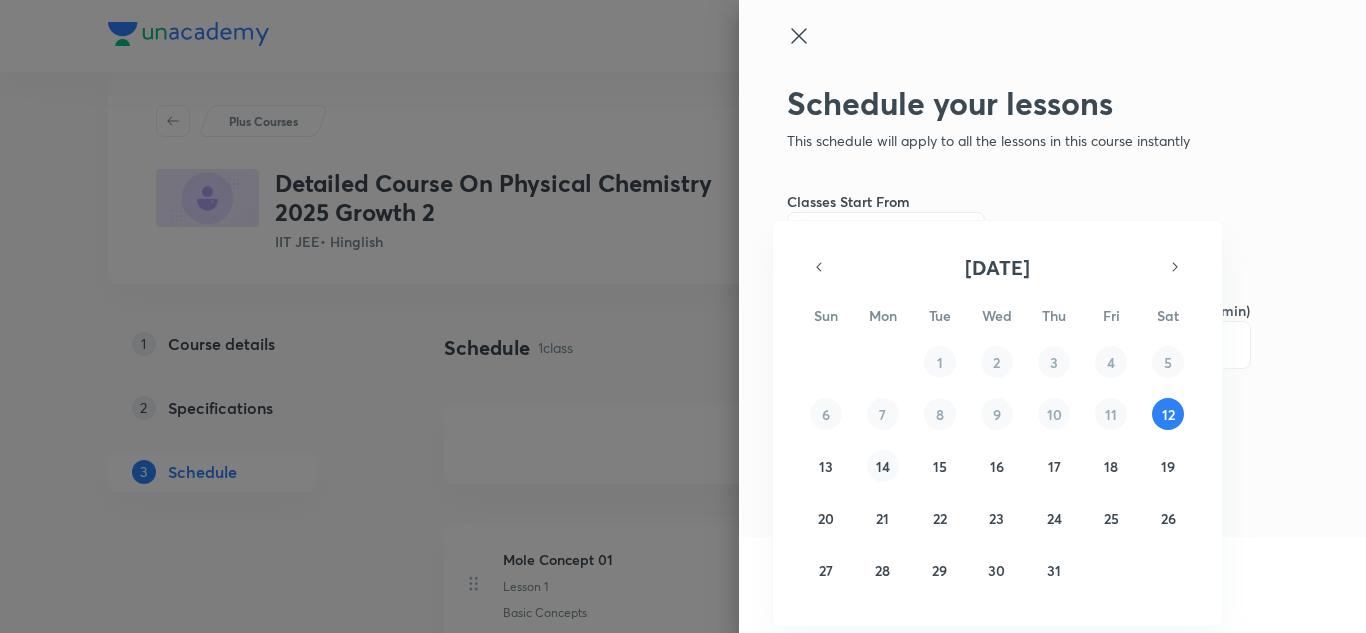 click on "14" at bounding box center [883, 466] 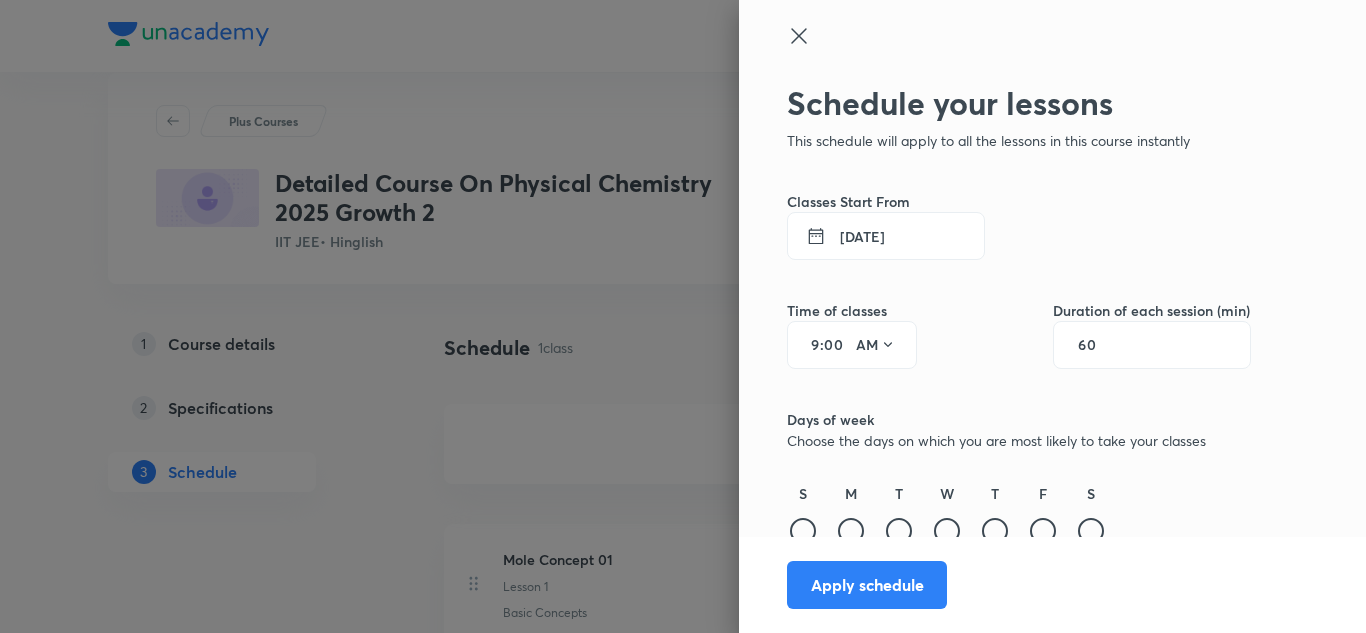 click on "9" at bounding box center [808, 345] 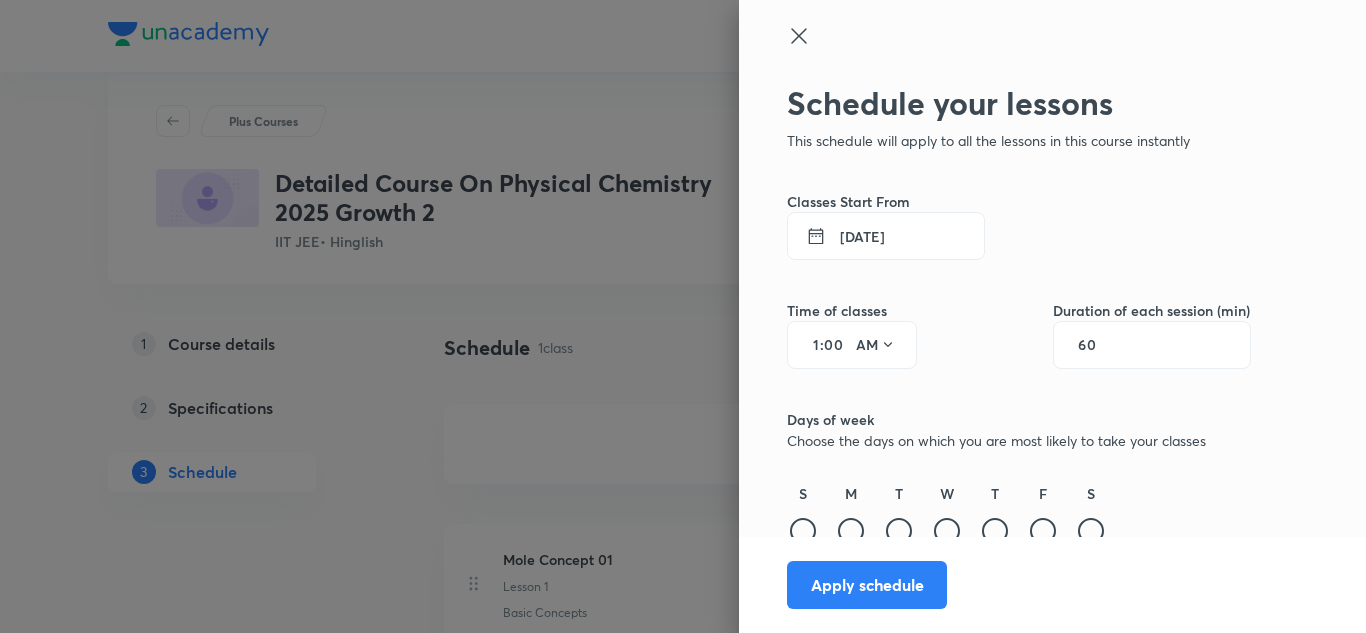 type on "1" 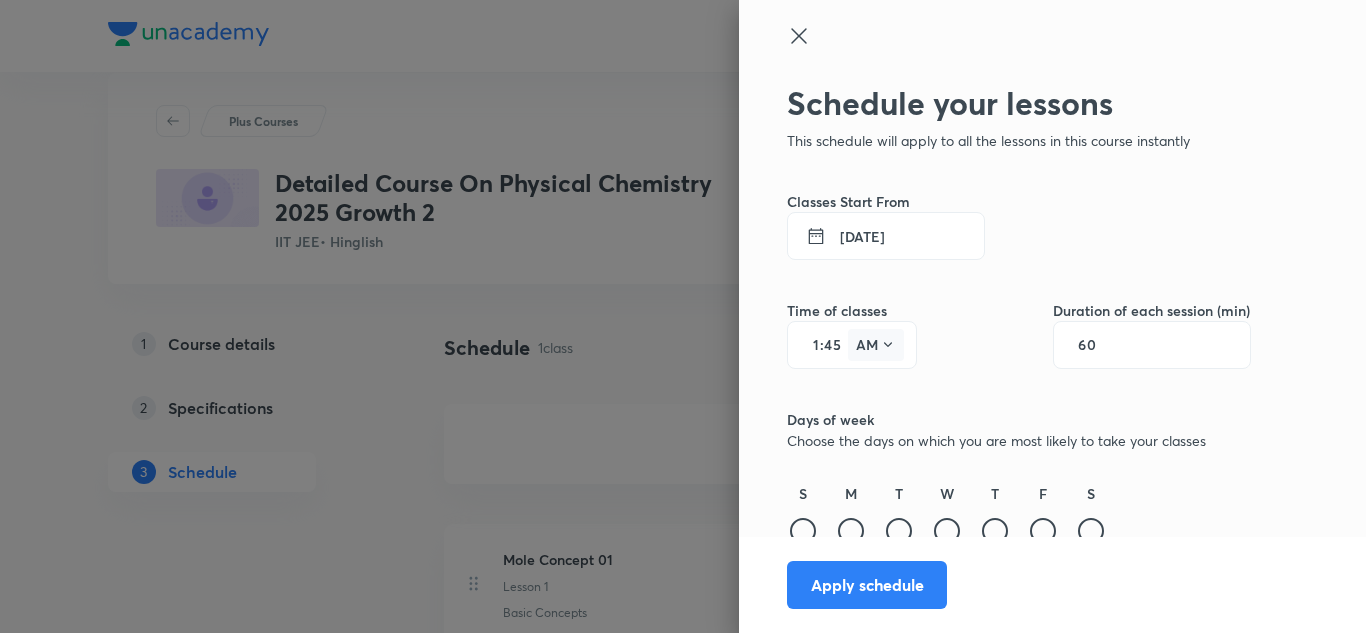 type on "45" 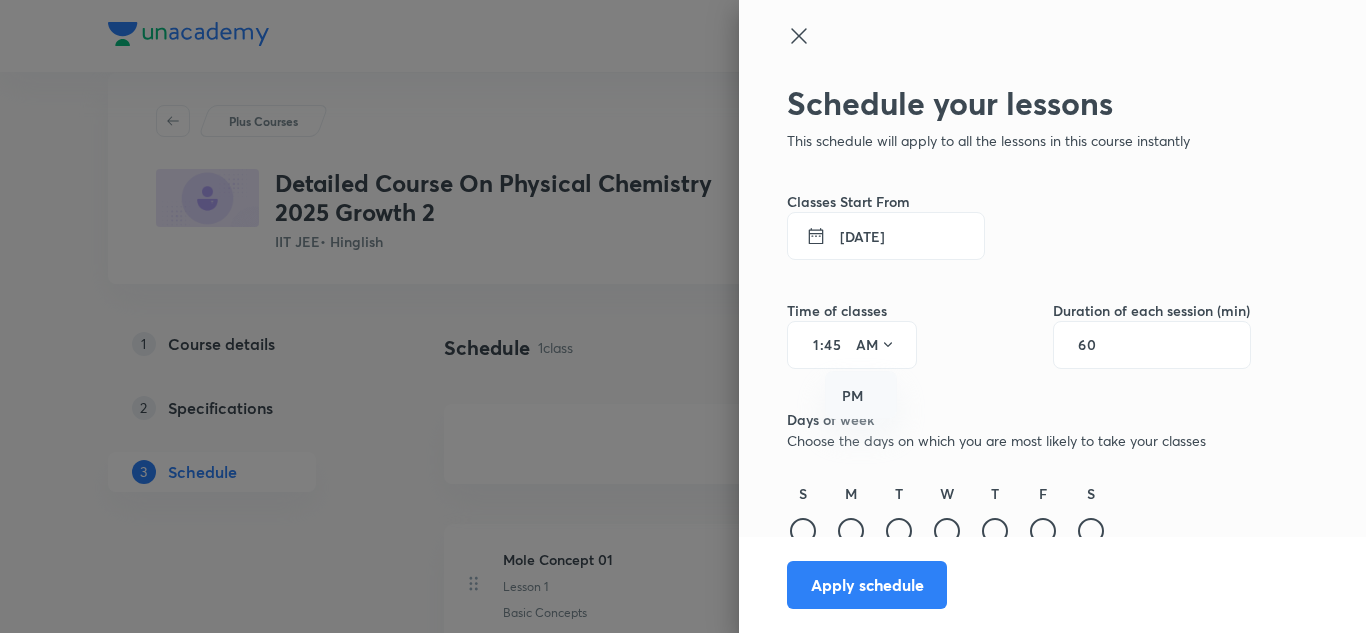 click on "PM" at bounding box center (862, 396) 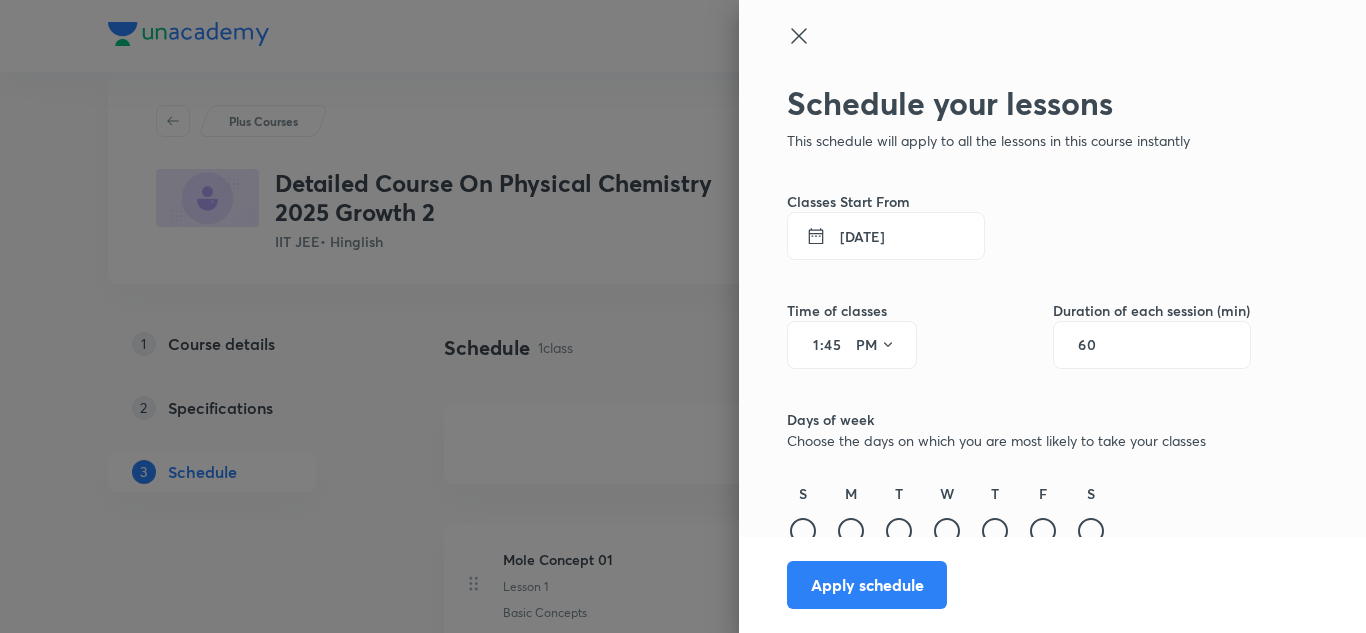 click on "60" at bounding box center (1097, 345) 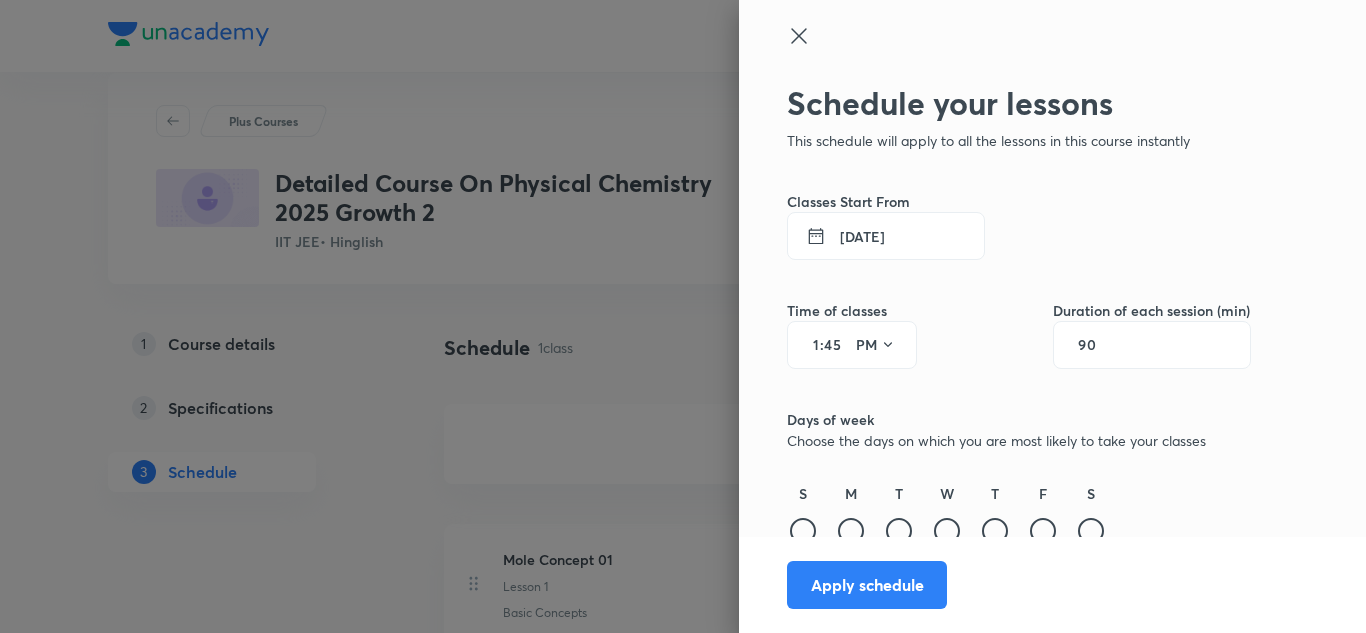 scroll, scrollTop: 107, scrollLeft: 0, axis: vertical 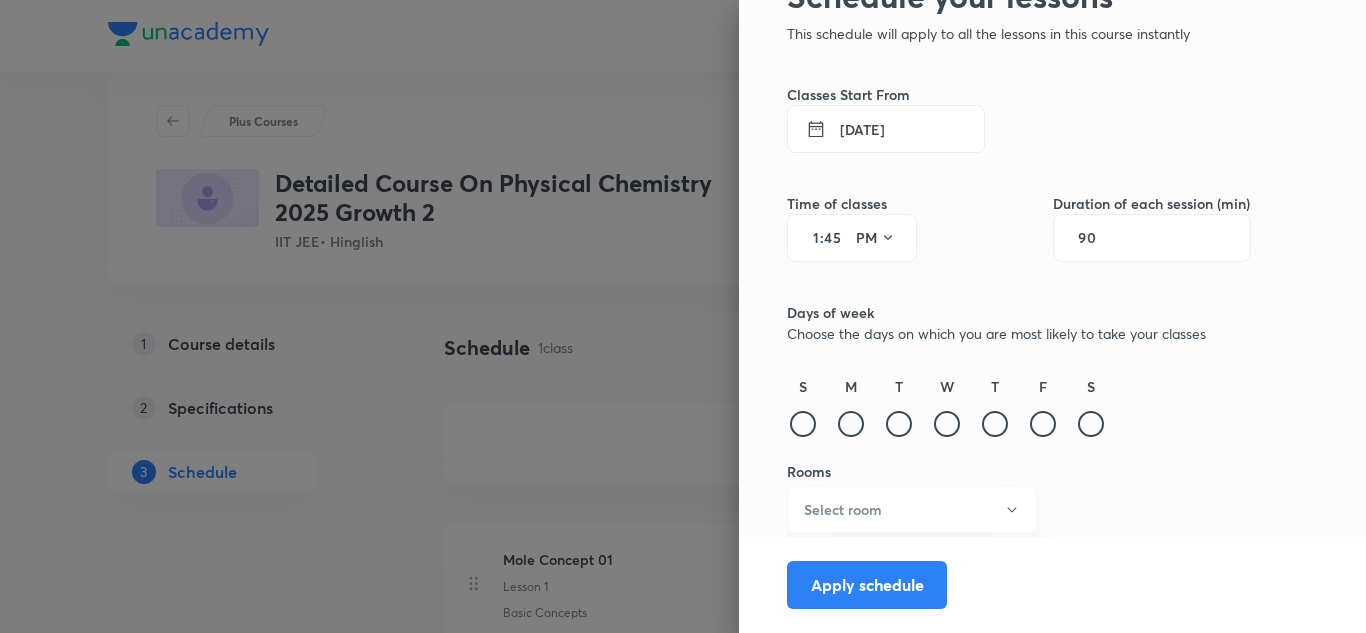 type on "90" 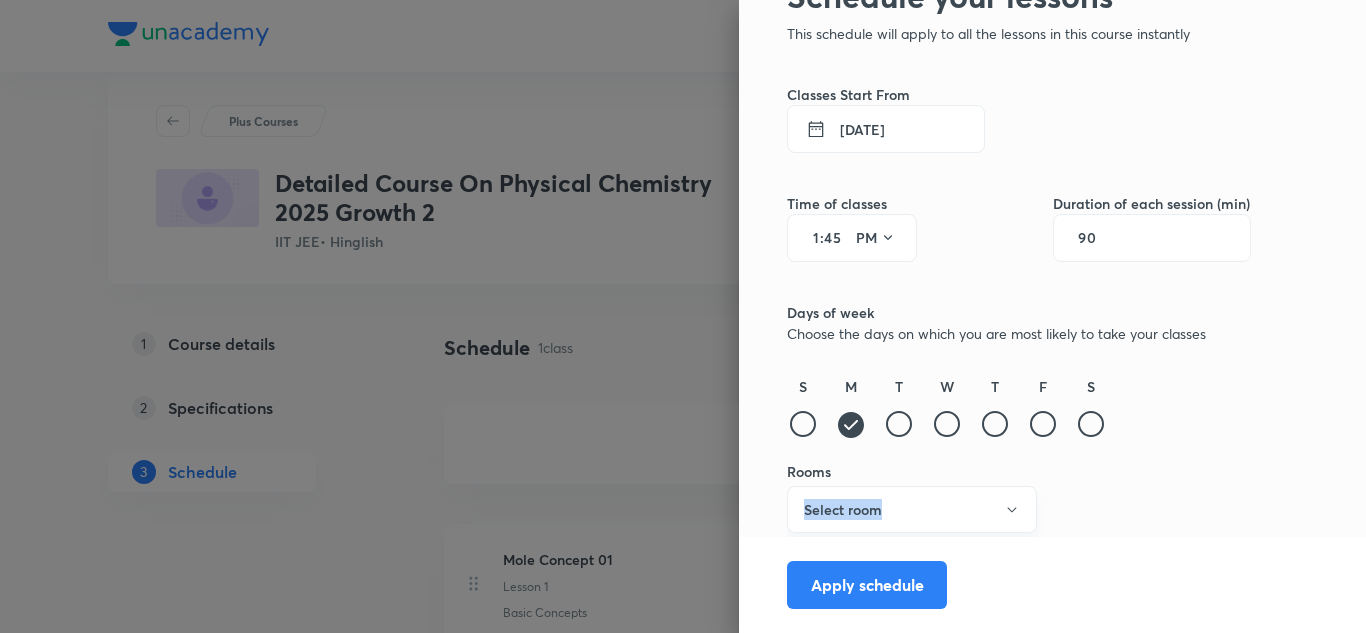drag, startPoint x: 895, startPoint y: 481, endPoint x: 889, endPoint y: 496, distance: 16.155495 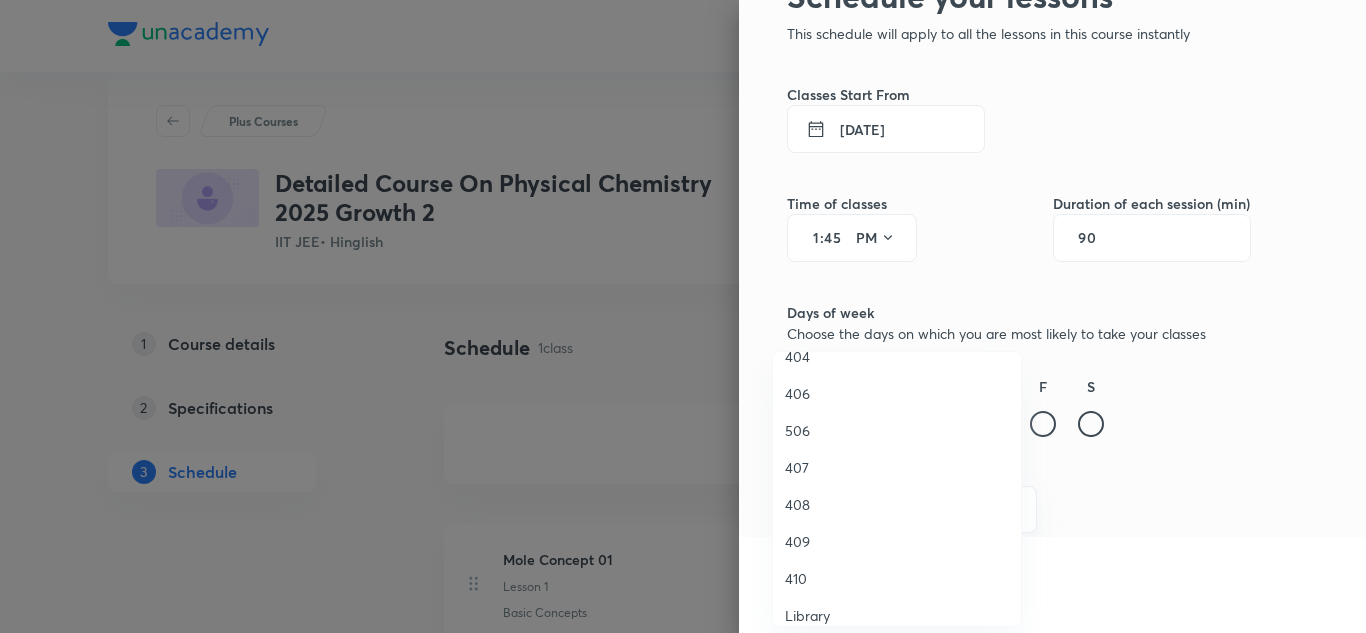 scroll, scrollTop: 541, scrollLeft: 0, axis: vertical 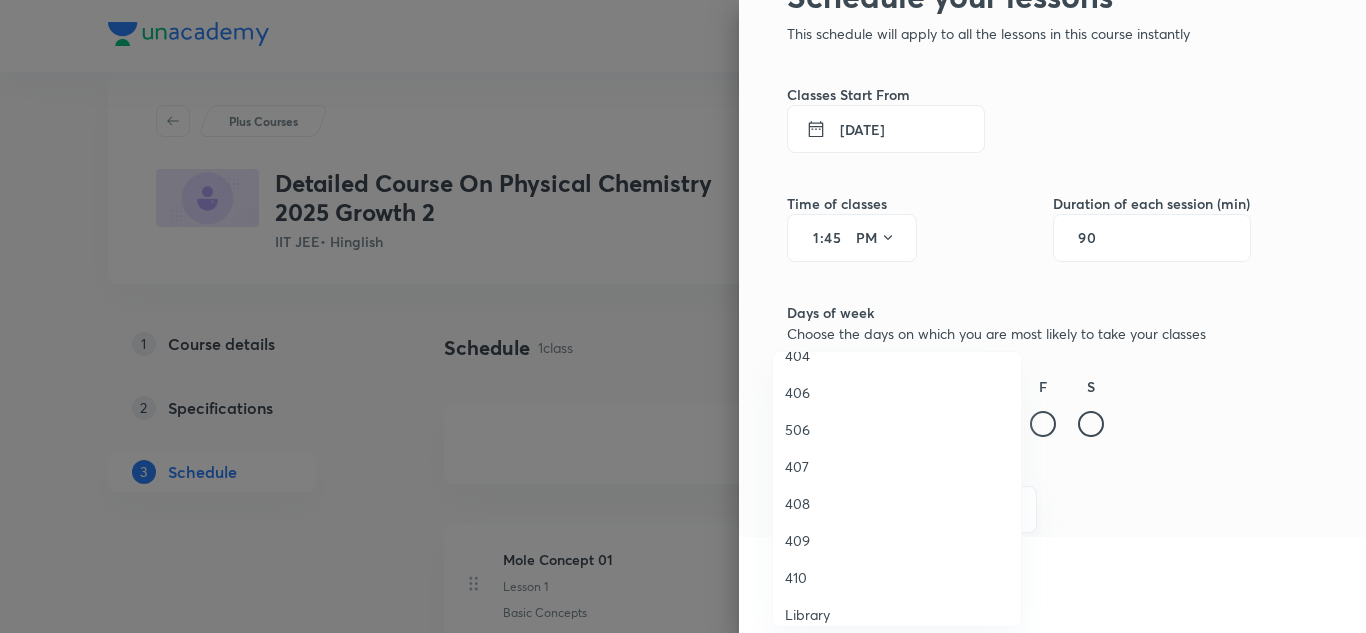 click on "410" at bounding box center [897, 577] 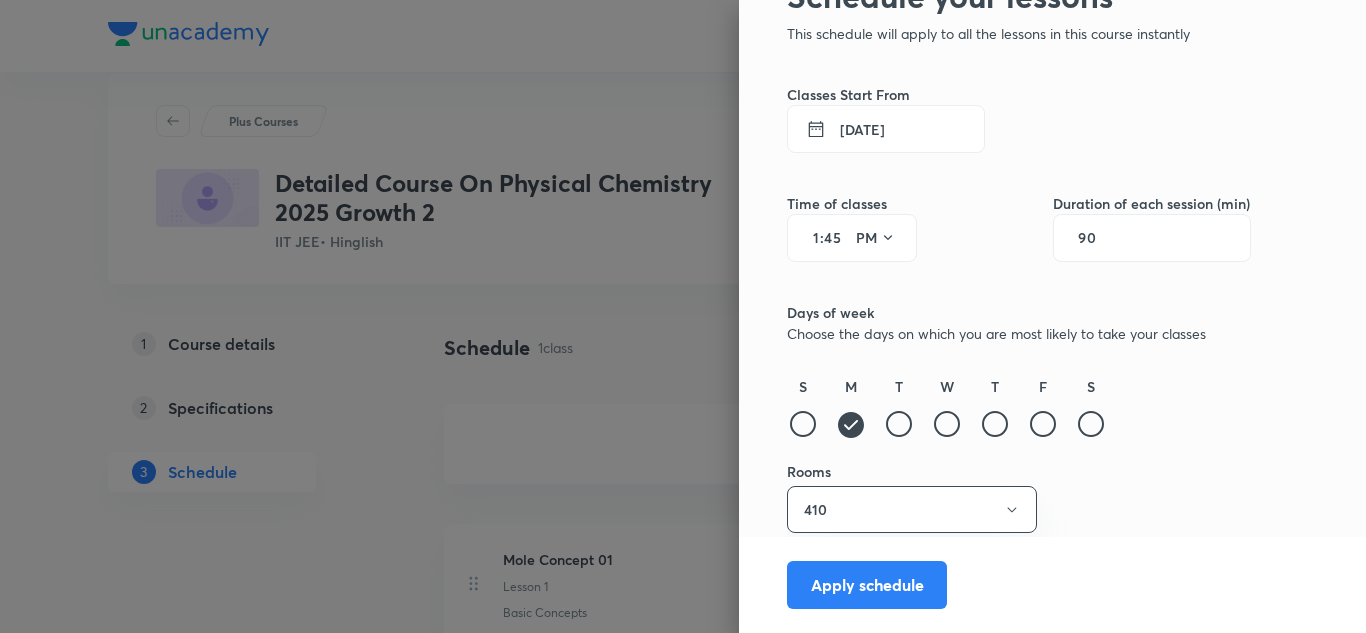 click on "Apply schedule" at bounding box center [867, 585] 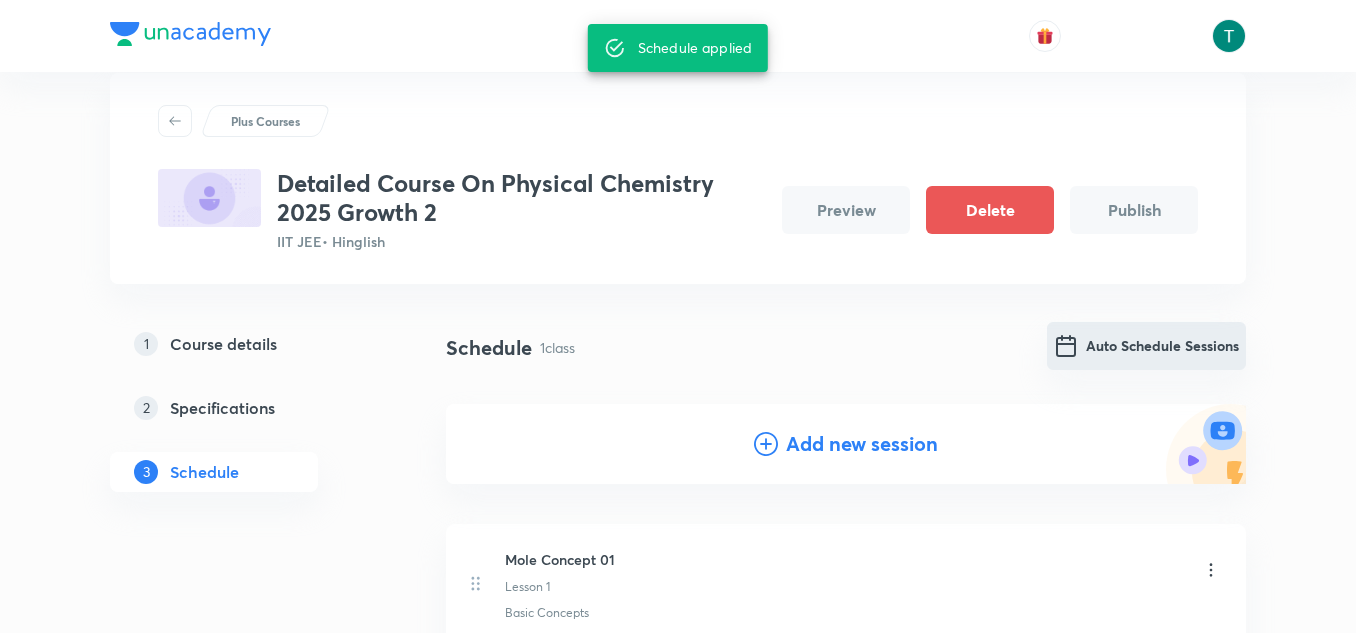 click on "Auto Schedule Sessions" at bounding box center [1146, 346] 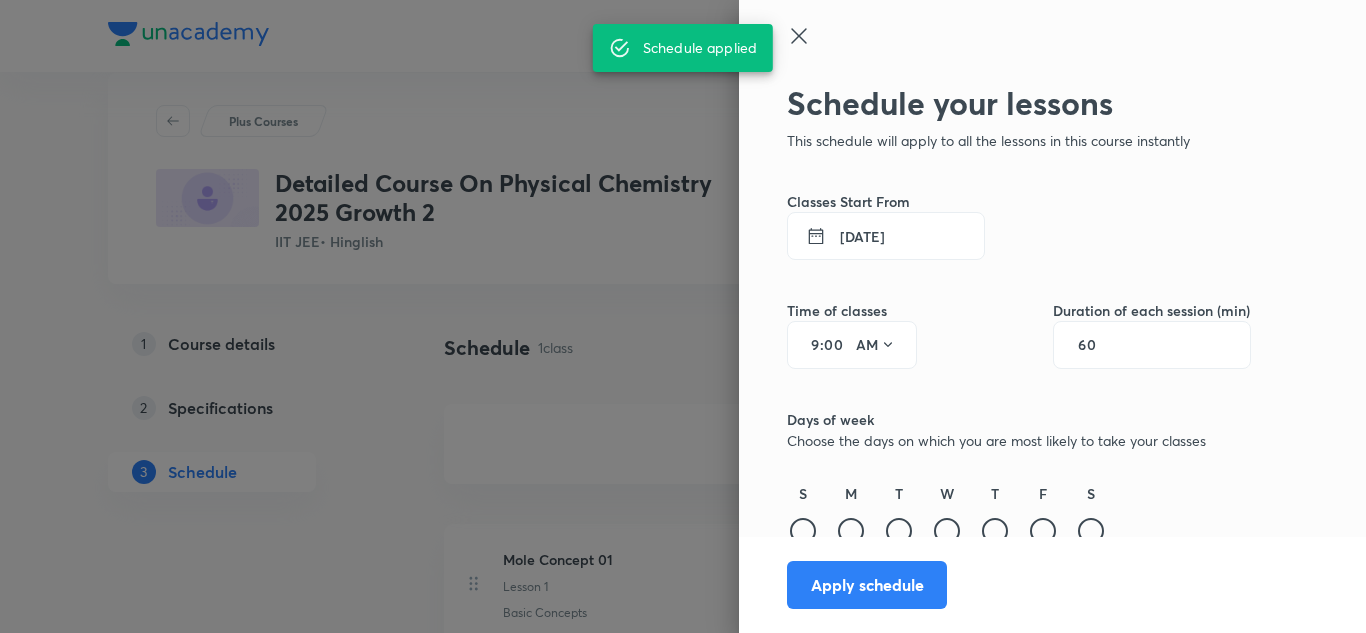 click on "12 Jul 2025" at bounding box center [886, 236] 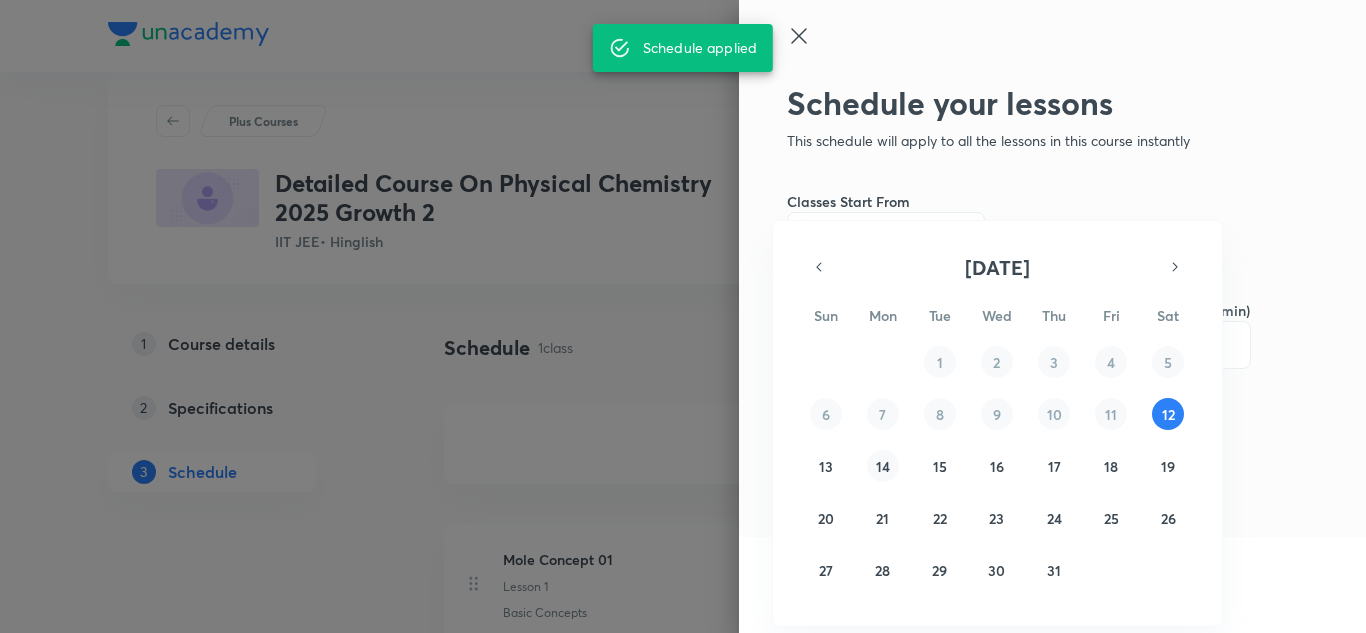 click on "14" at bounding box center [883, 466] 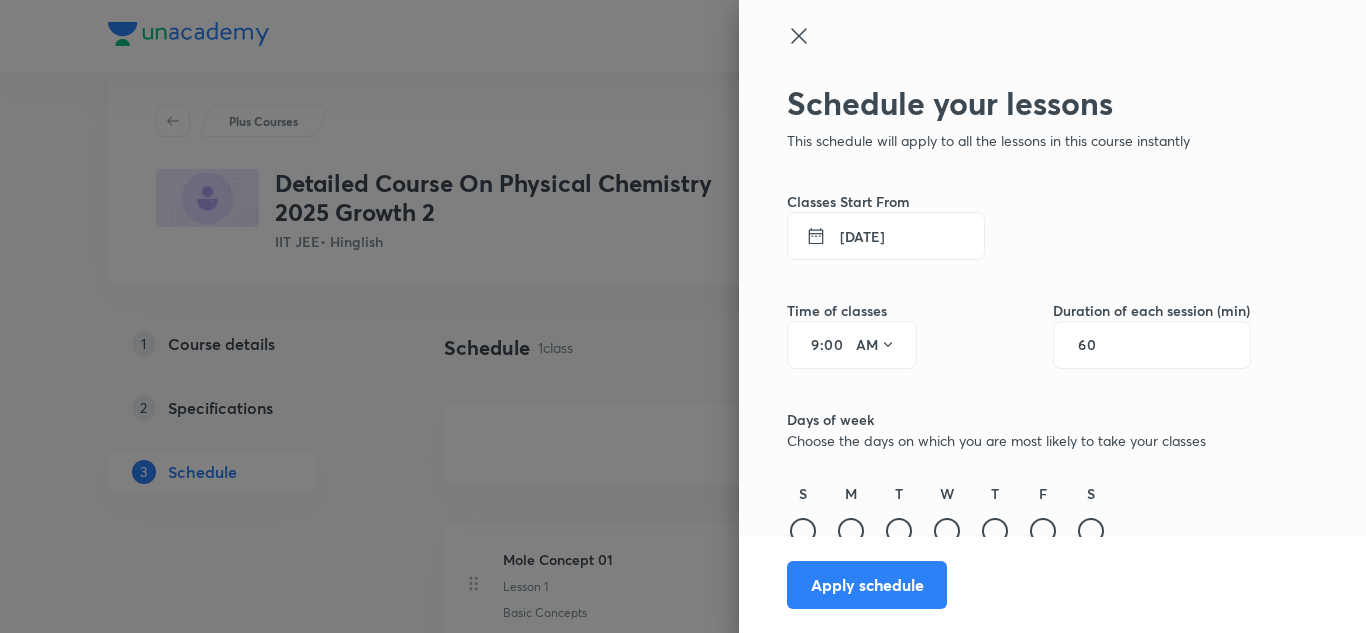 click on "9" at bounding box center [808, 345] 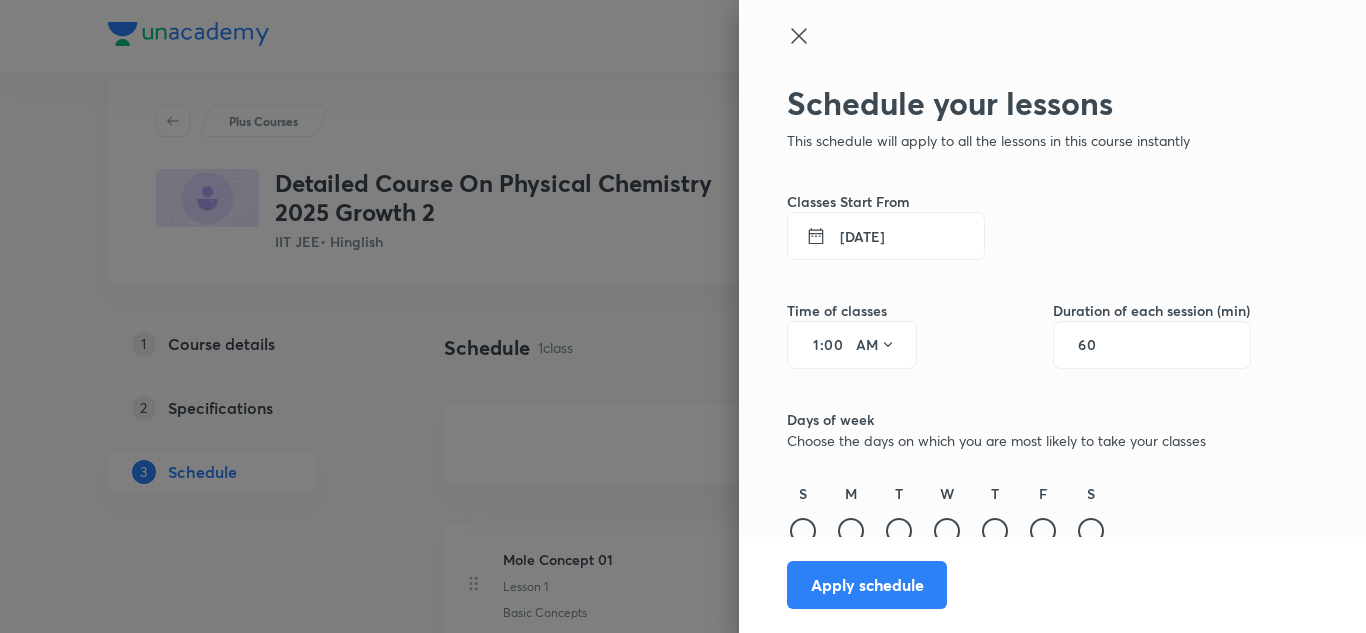 type on "1" 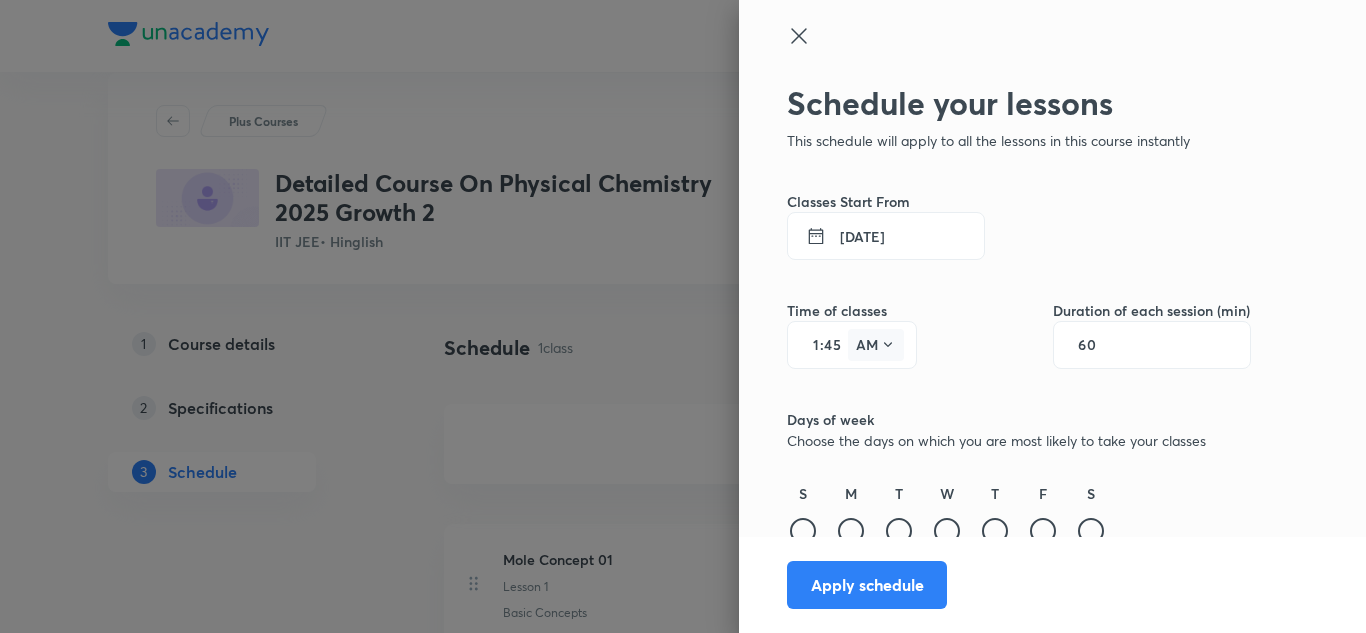 type on "45" 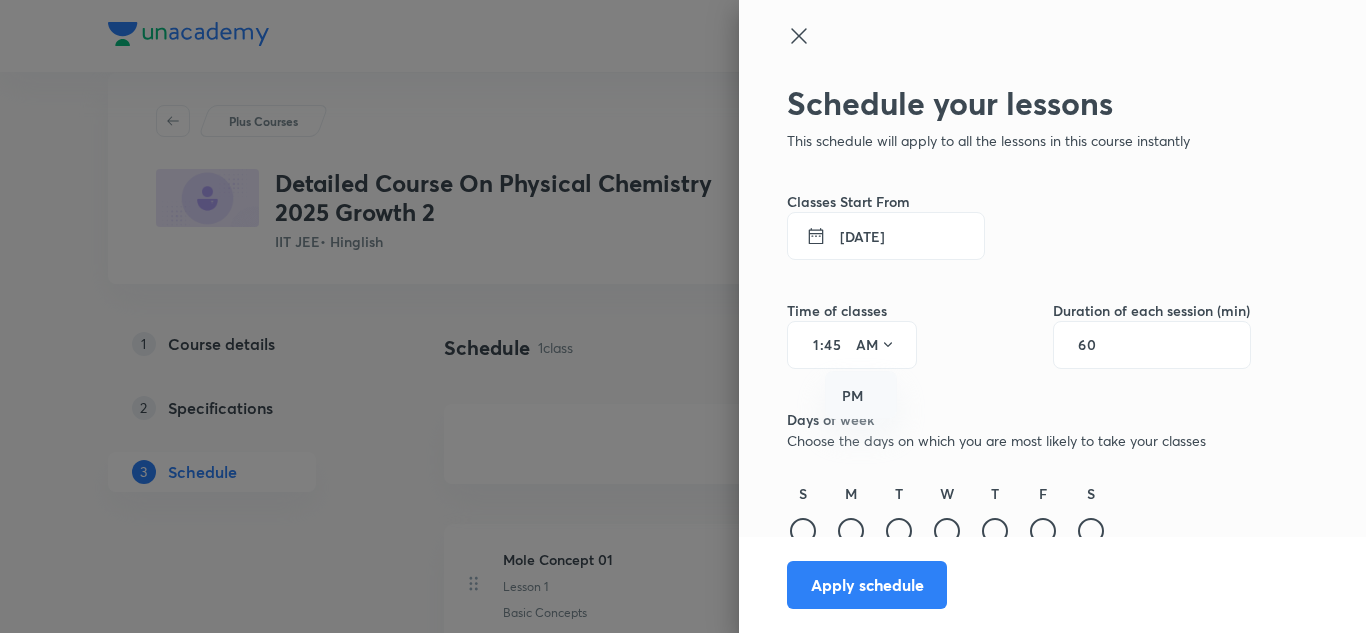 click on "PM" at bounding box center [862, 396] 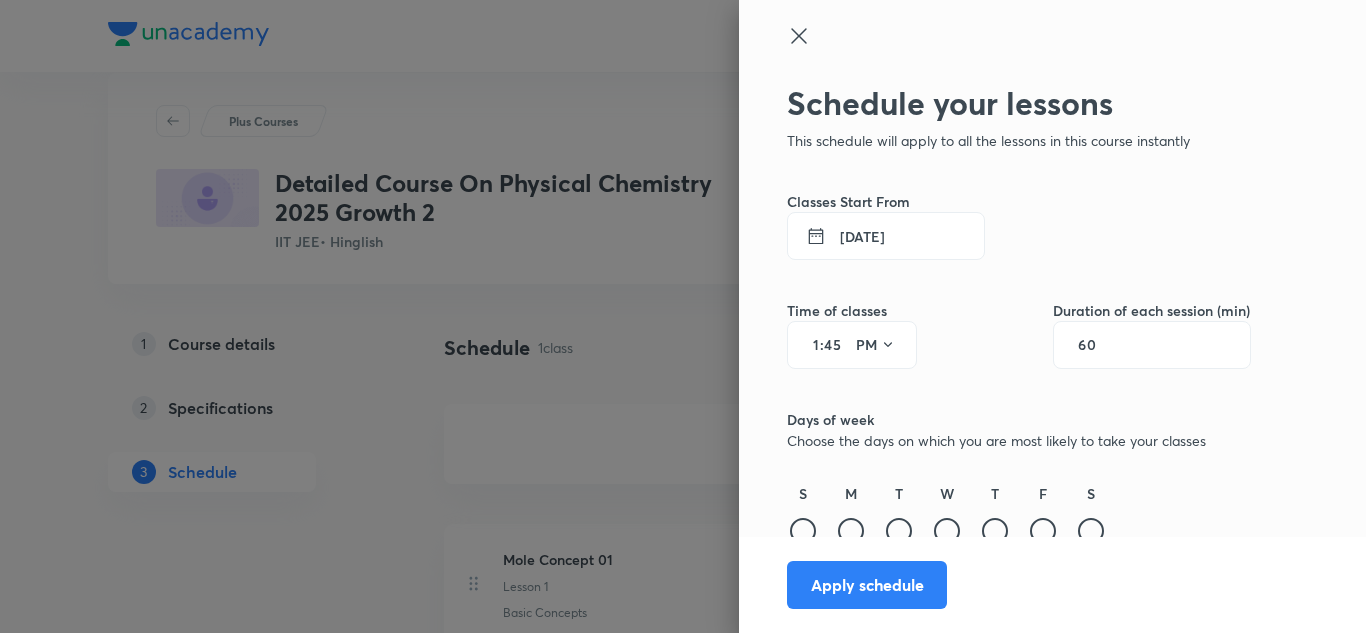 click on "60" at bounding box center (1097, 345) 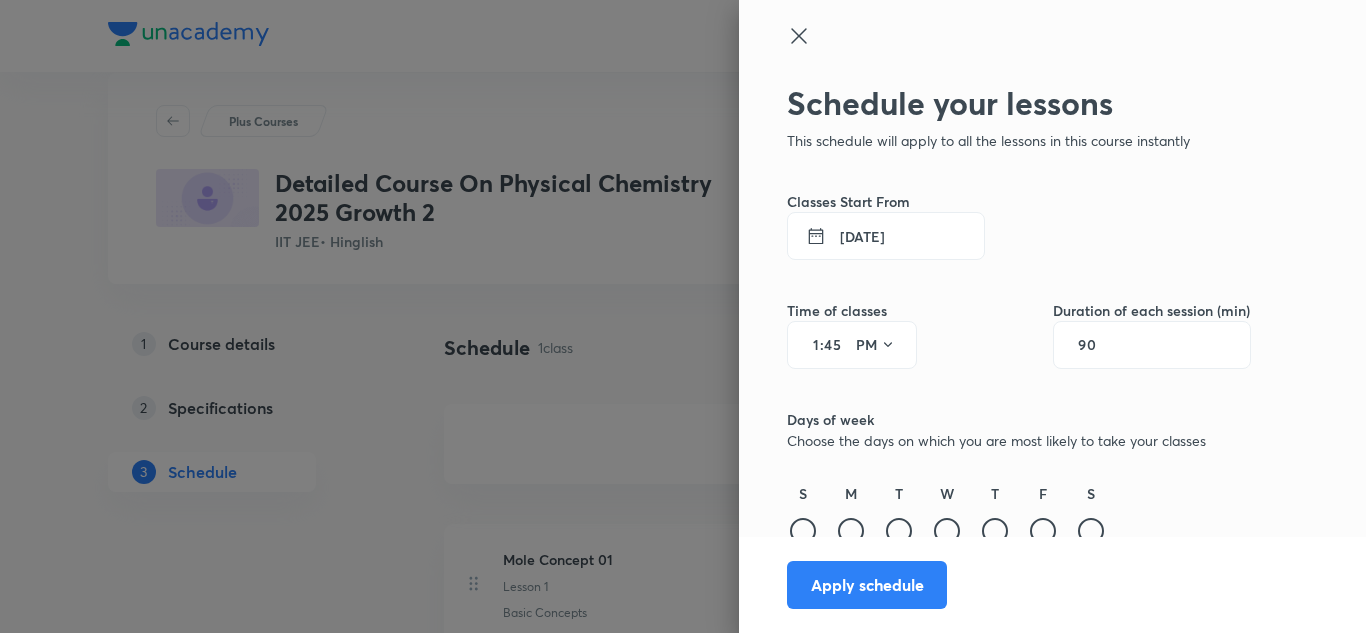scroll, scrollTop: 107, scrollLeft: 0, axis: vertical 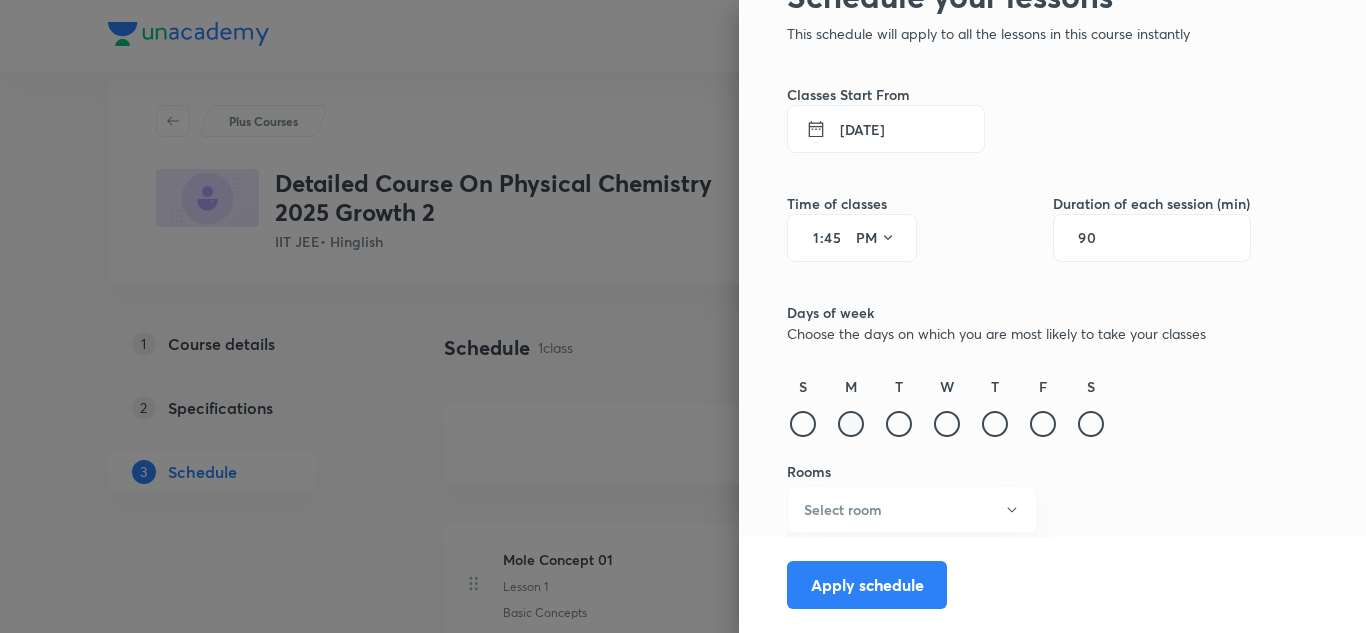 type on "90" 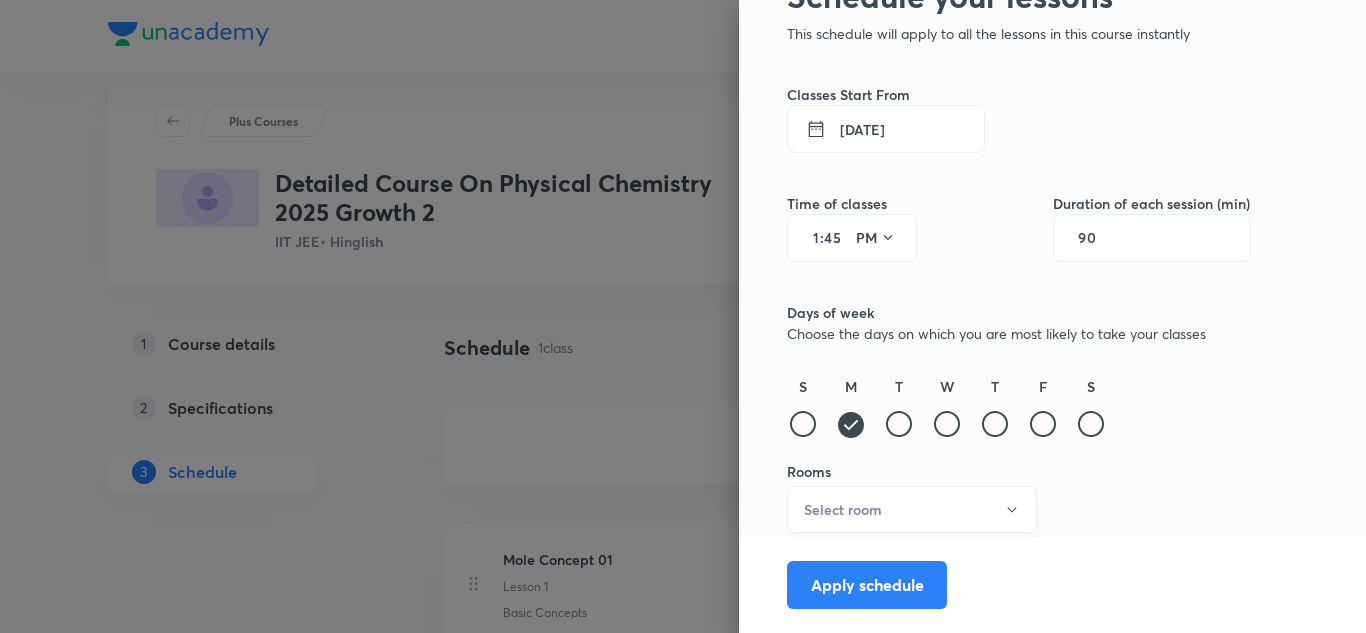 click on "Select room" at bounding box center (843, 509) 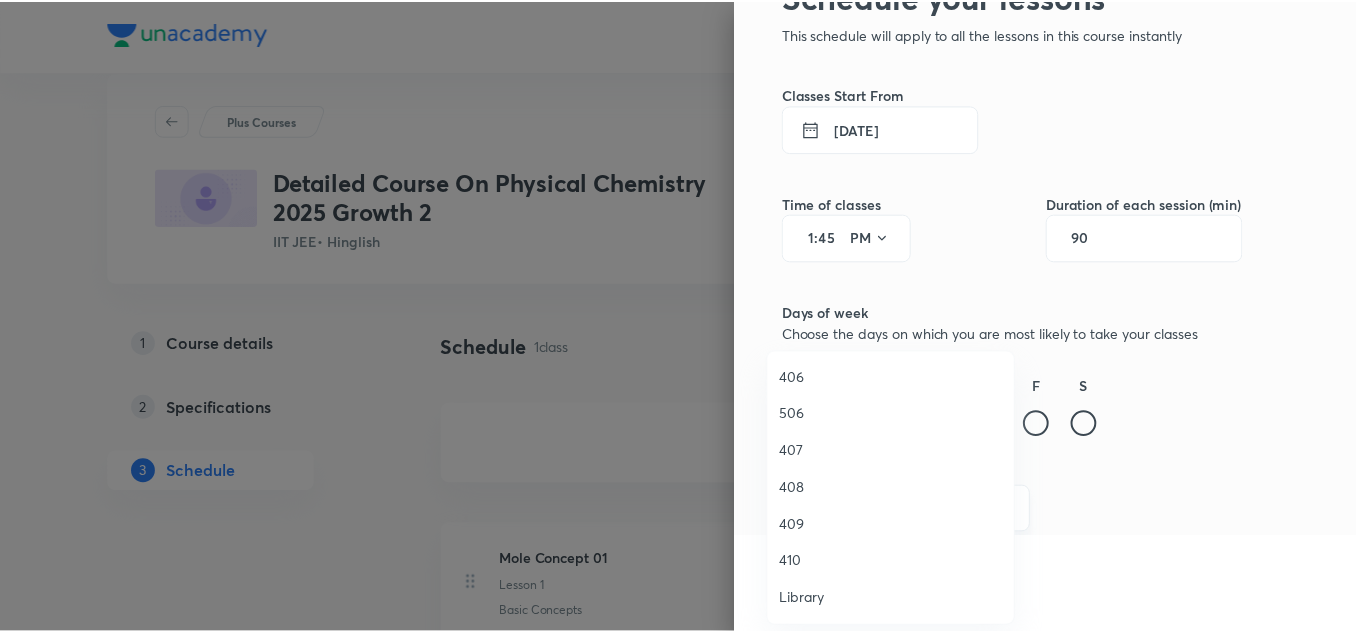 scroll, scrollTop: 561, scrollLeft: 0, axis: vertical 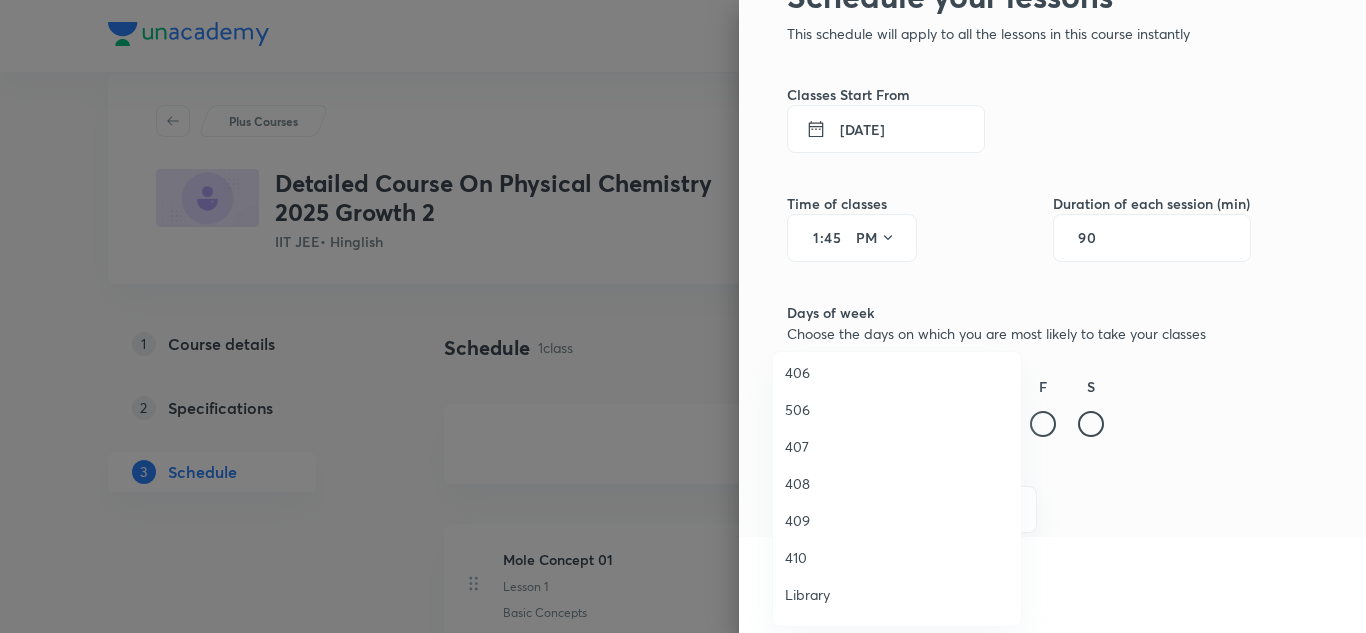 click on "410" at bounding box center (897, 557) 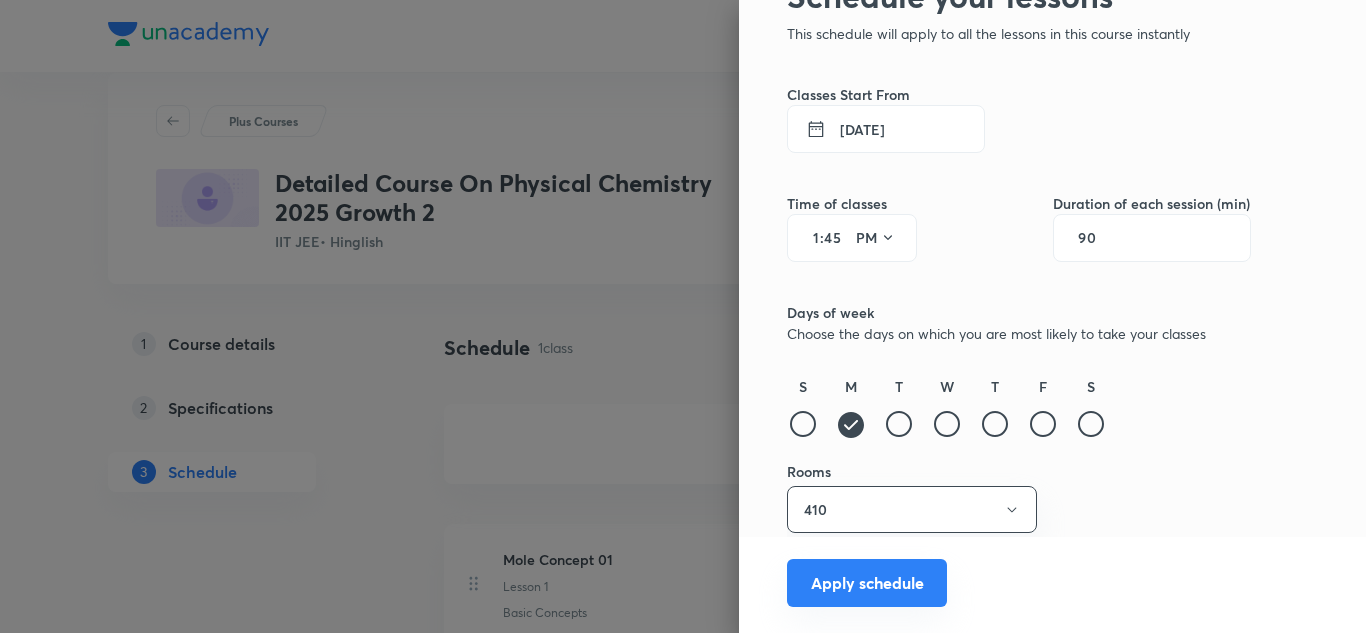 click on "Apply schedule" at bounding box center [867, 583] 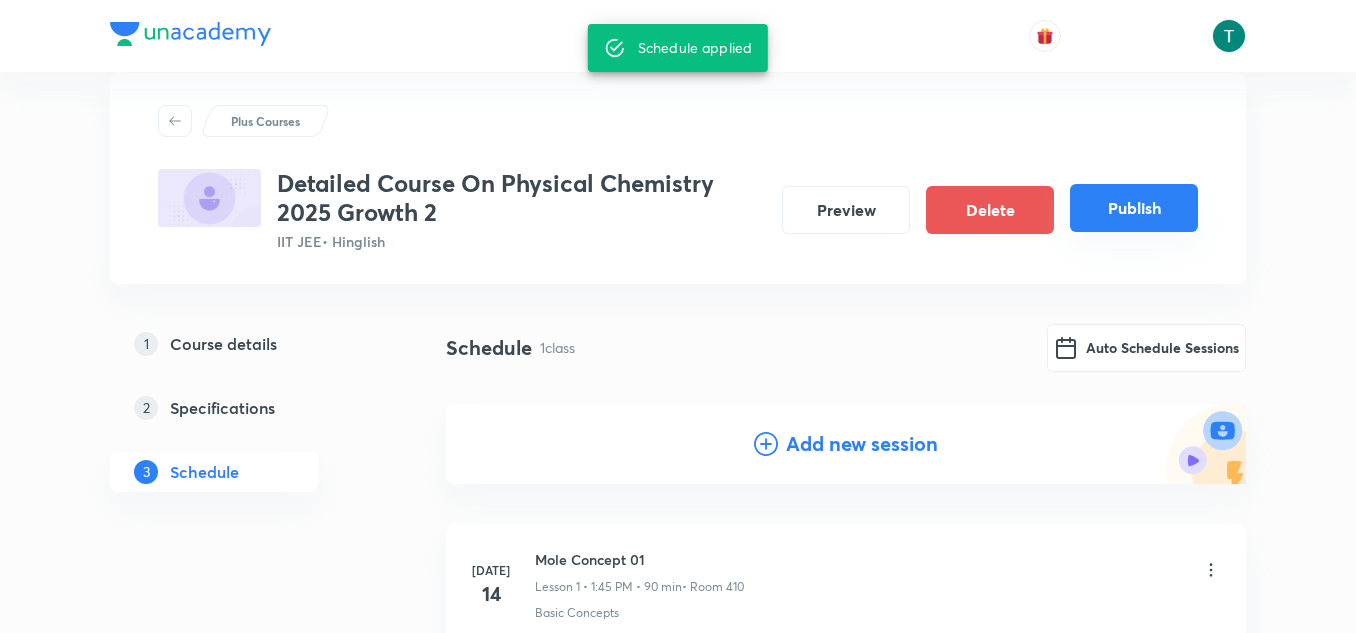click on "Publish" at bounding box center [1134, 208] 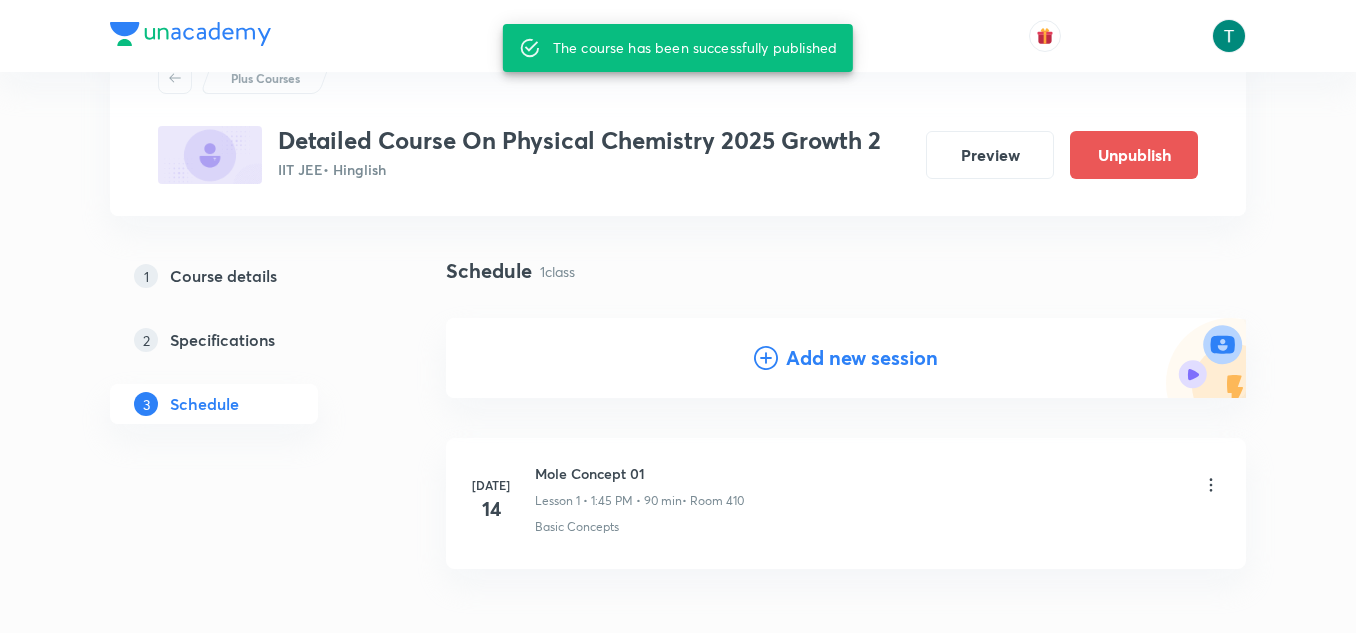 scroll, scrollTop: 148, scrollLeft: 0, axis: vertical 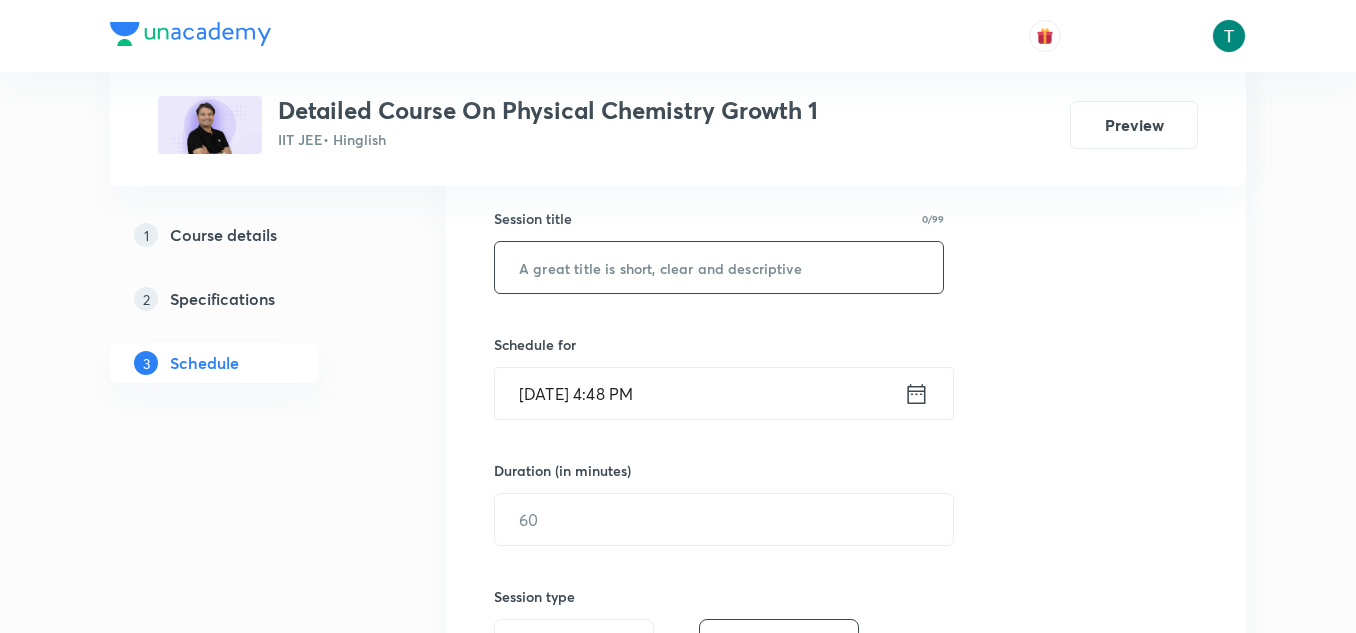 click at bounding box center (719, 267) 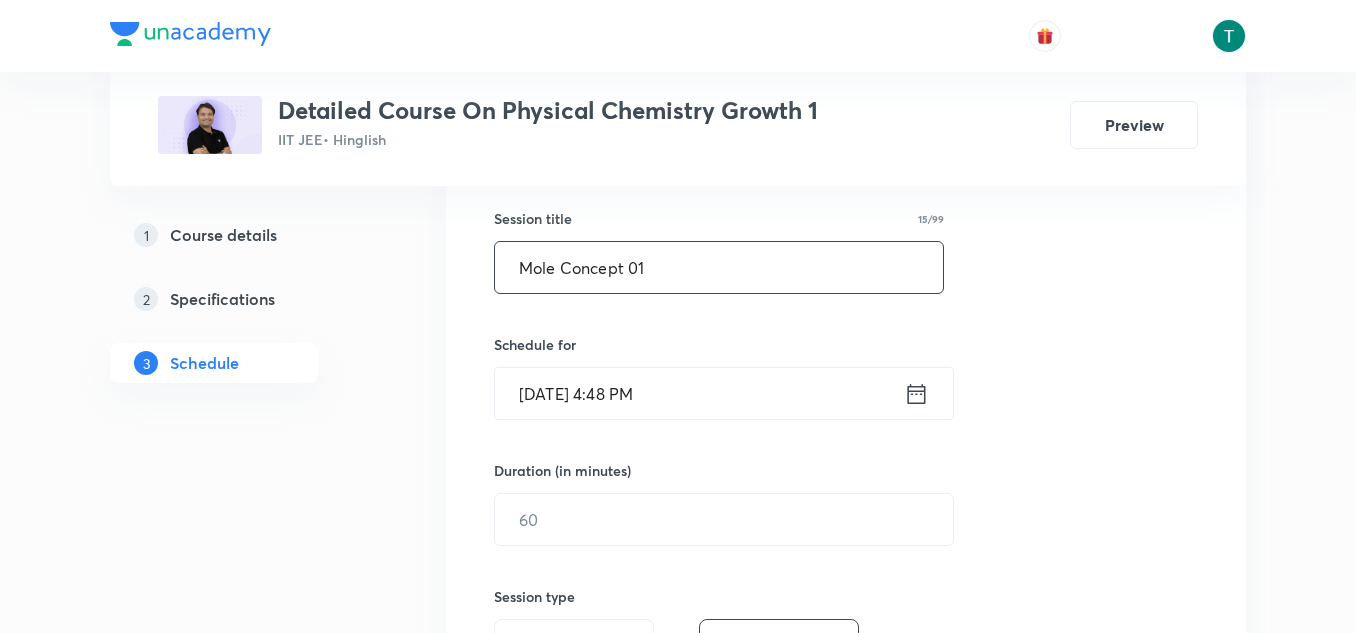 type on "Mole Concept 01" 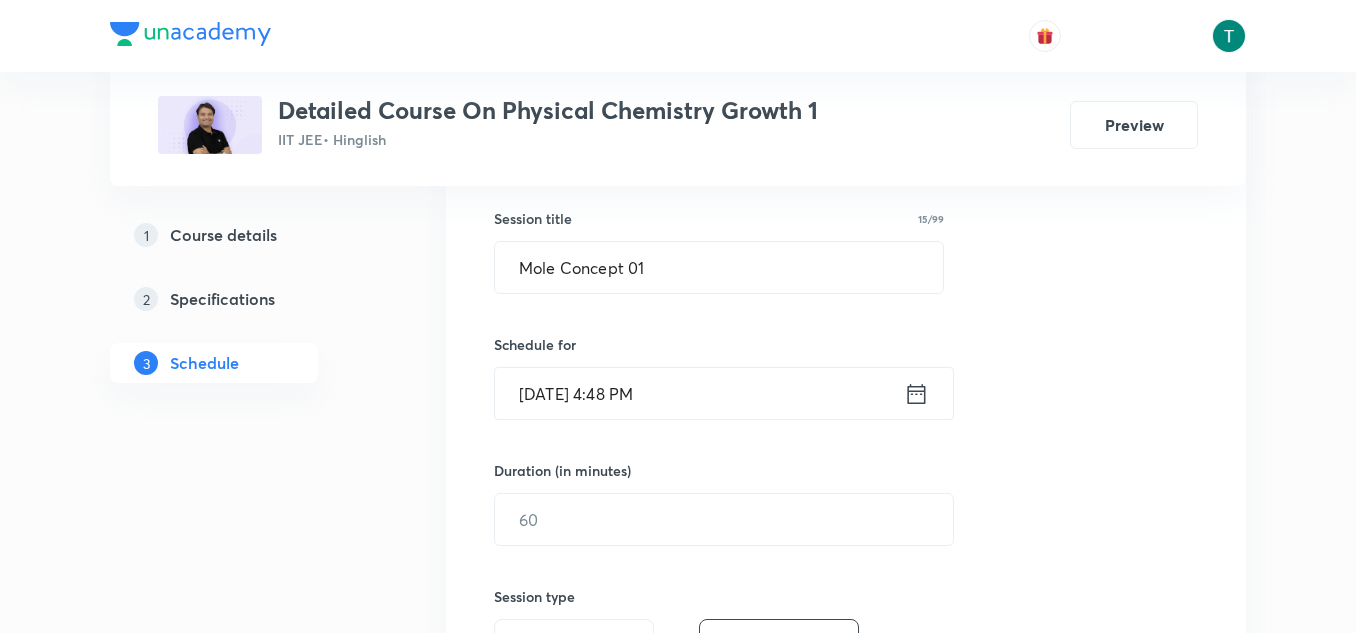 click on "Jul 12, 2025, 4:48 PM" at bounding box center (699, 393) 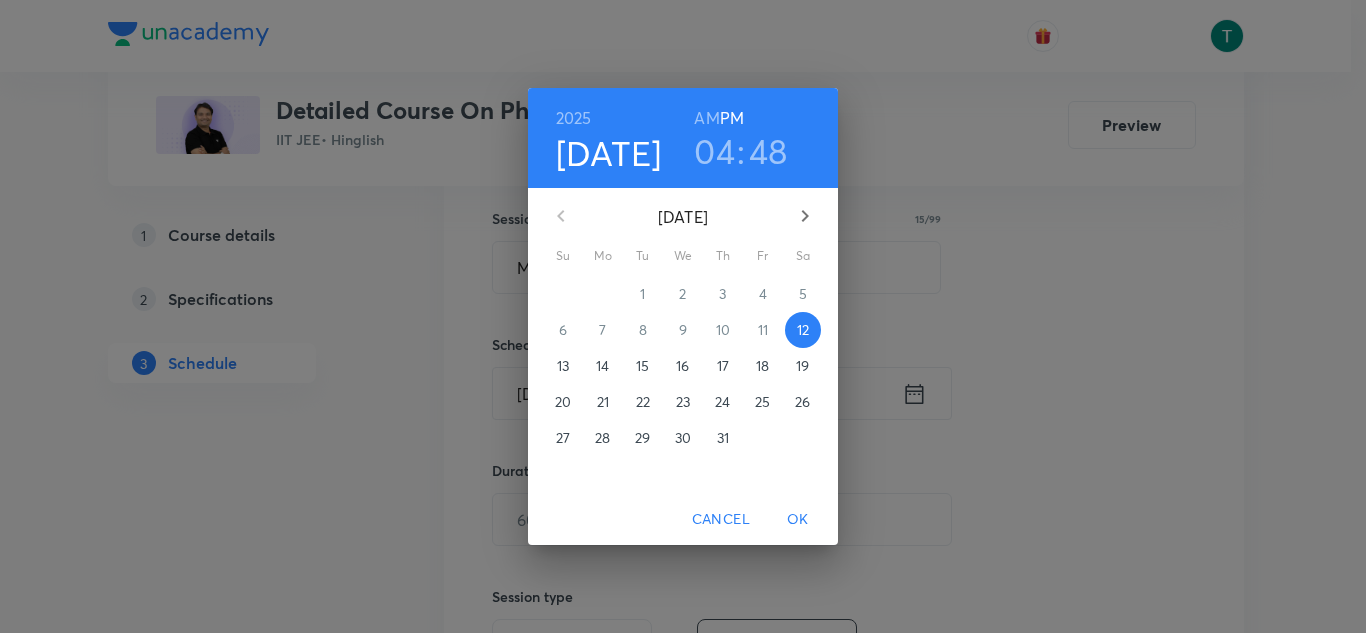 click on "17" at bounding box center [723, 366] 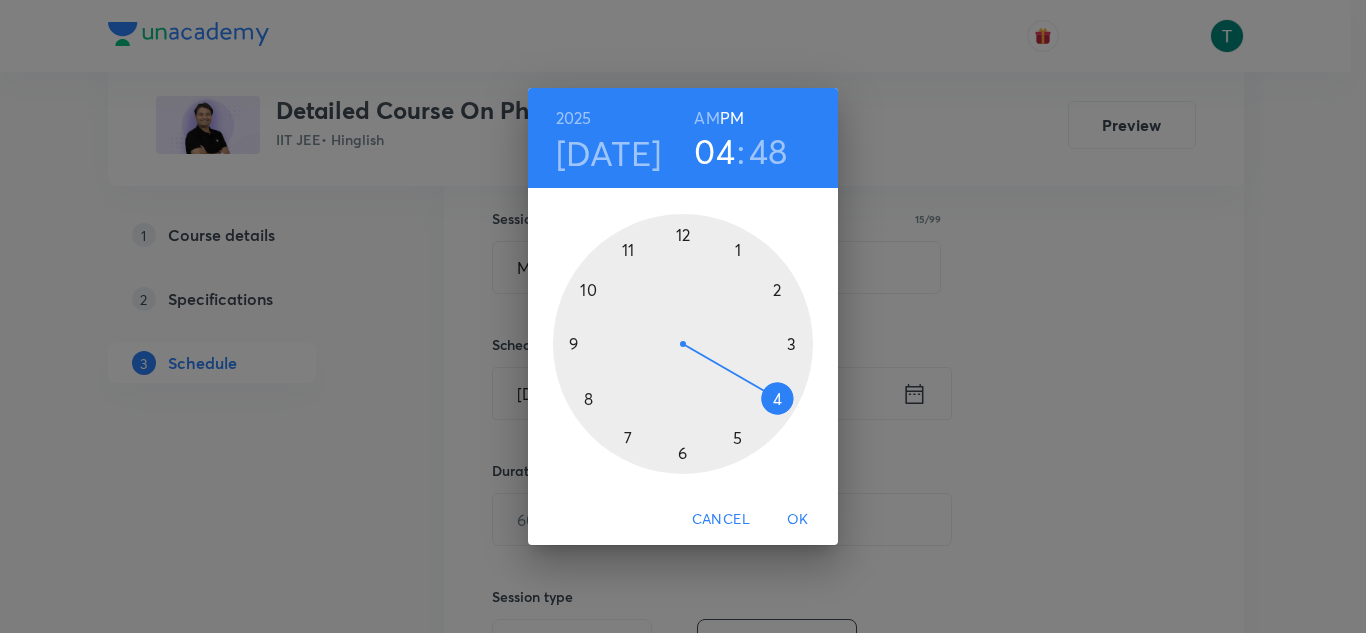 click on "AM" at bounding box center (706, 118) 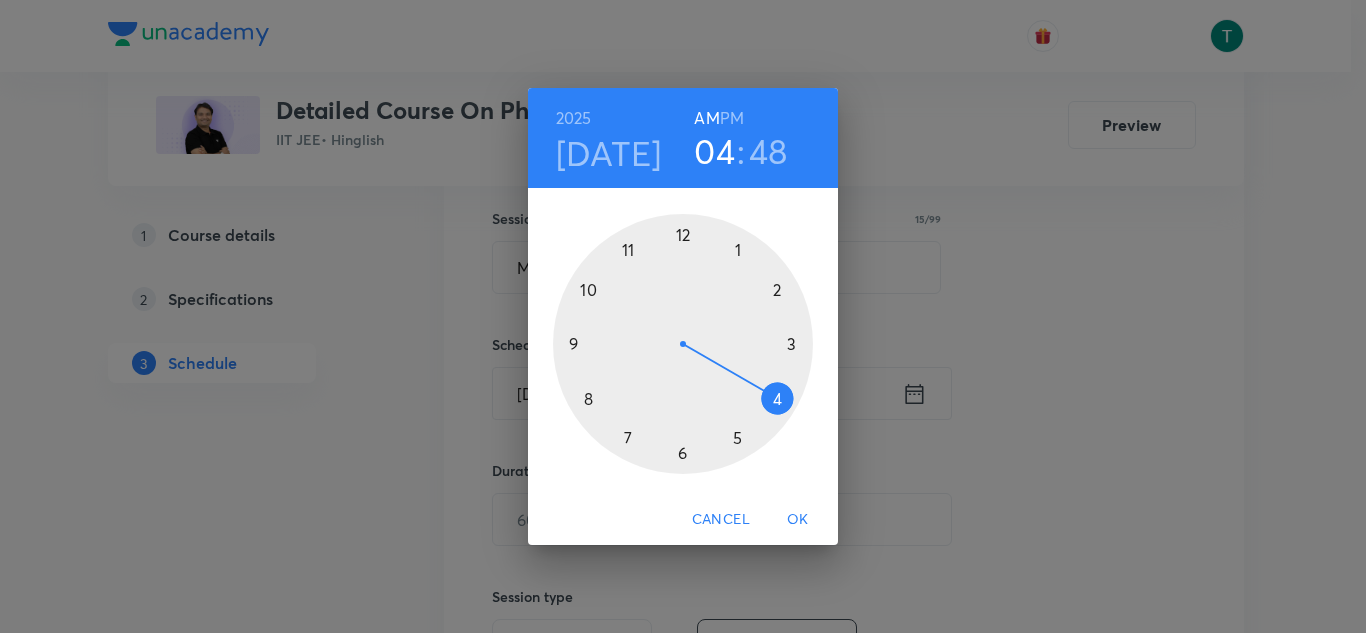 click at bounding box center (683, 344) 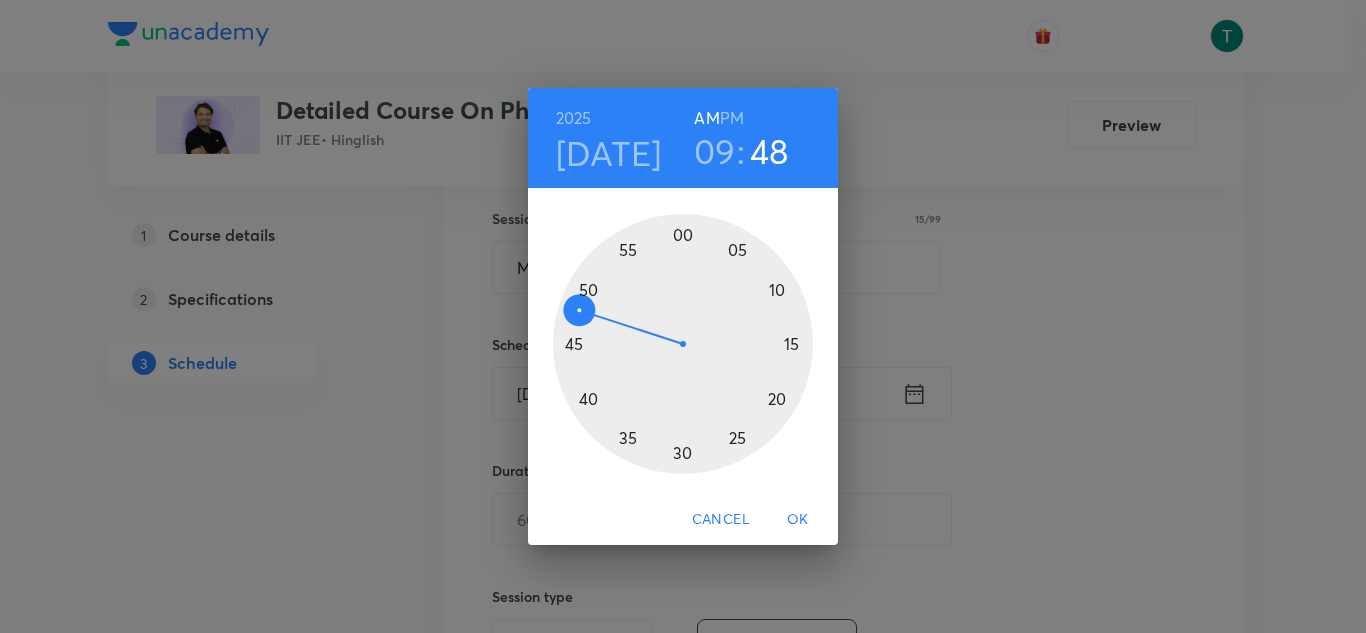 click at bounding box center (683, 344) 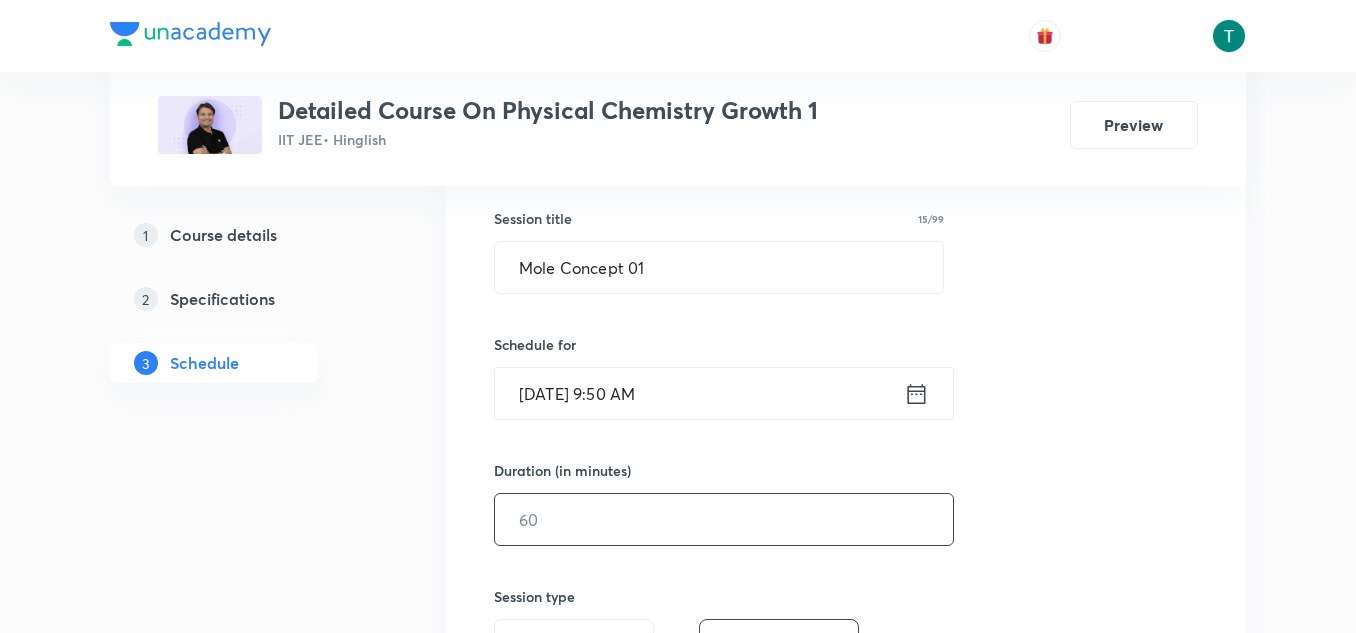 click at bounding box center (724, 519) 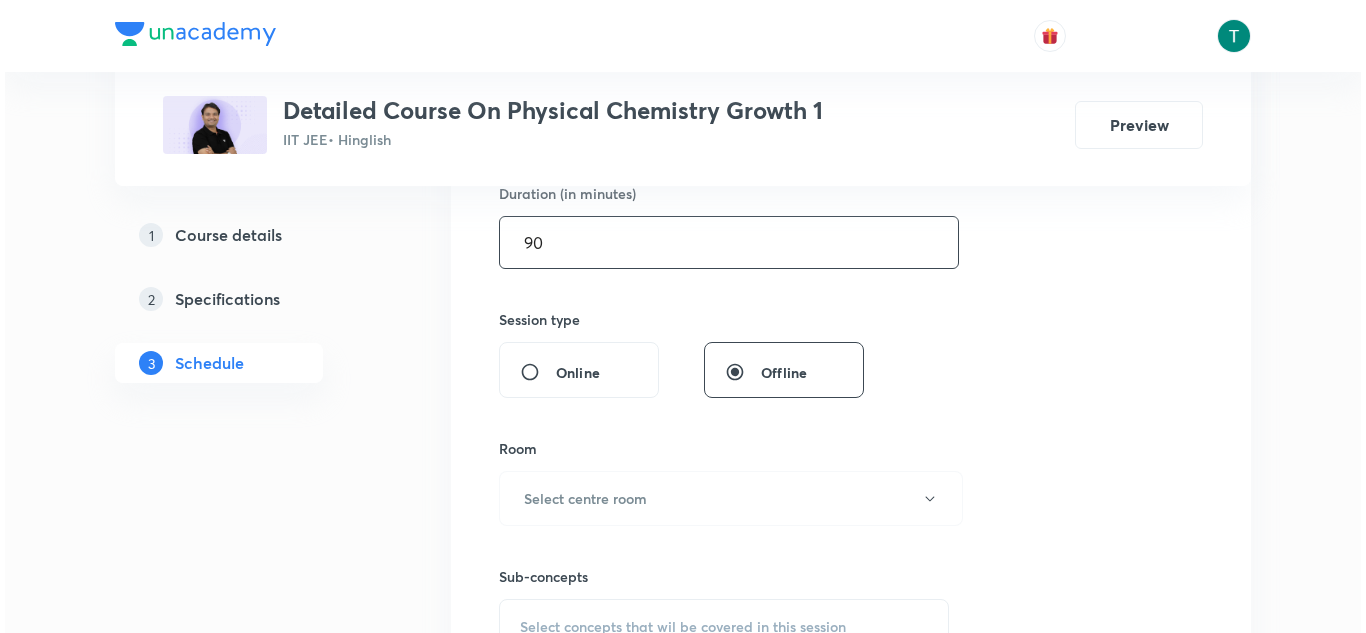 scroll, scrollTop: 670, scrollLeft: 0, axis: vertical 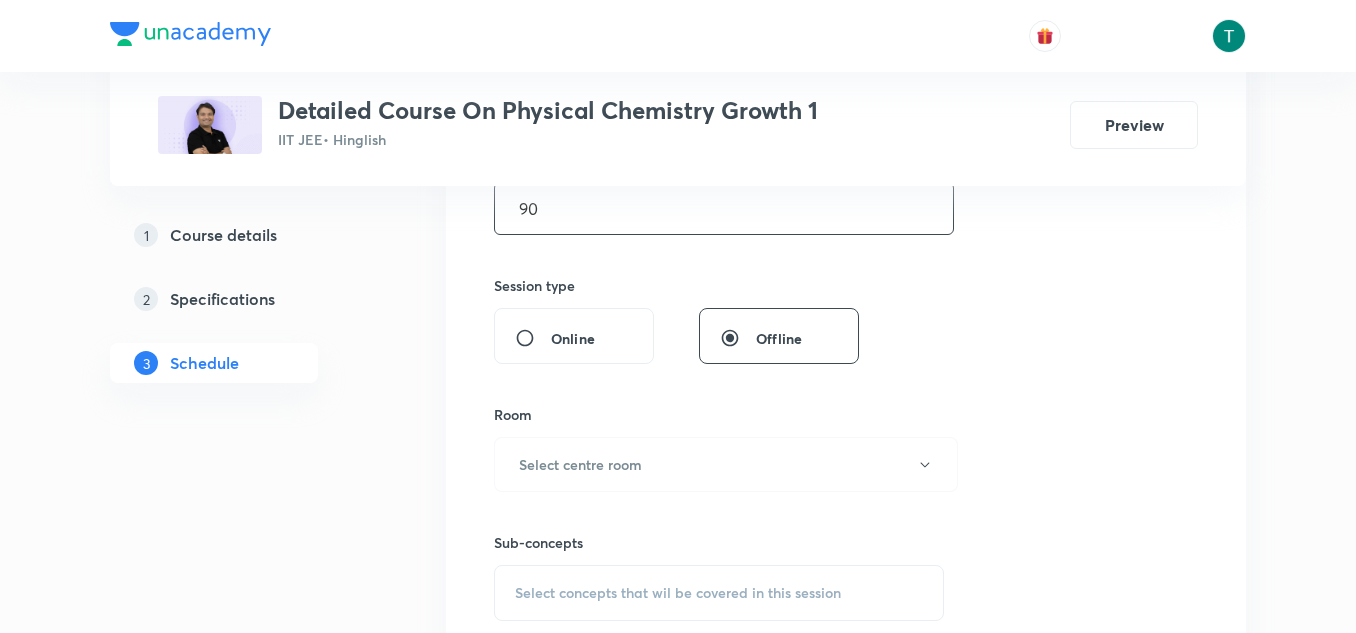 type on "90" 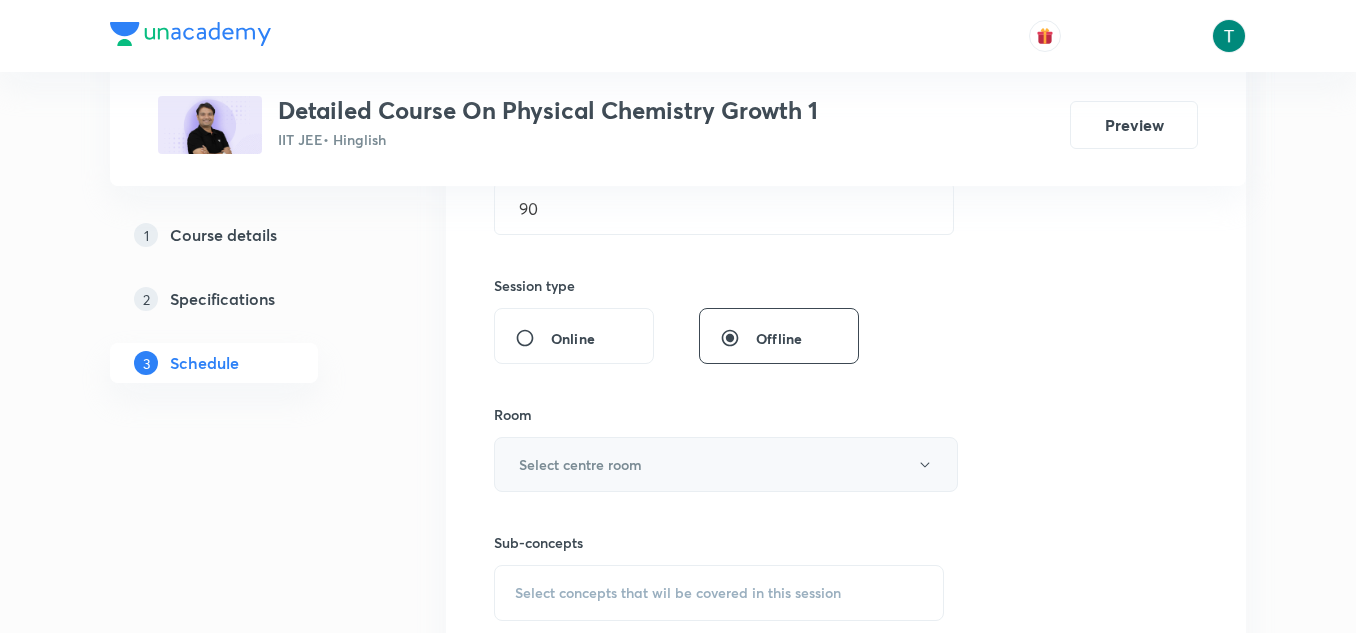 click on "Select centre room" at bounding box center [580, 464] 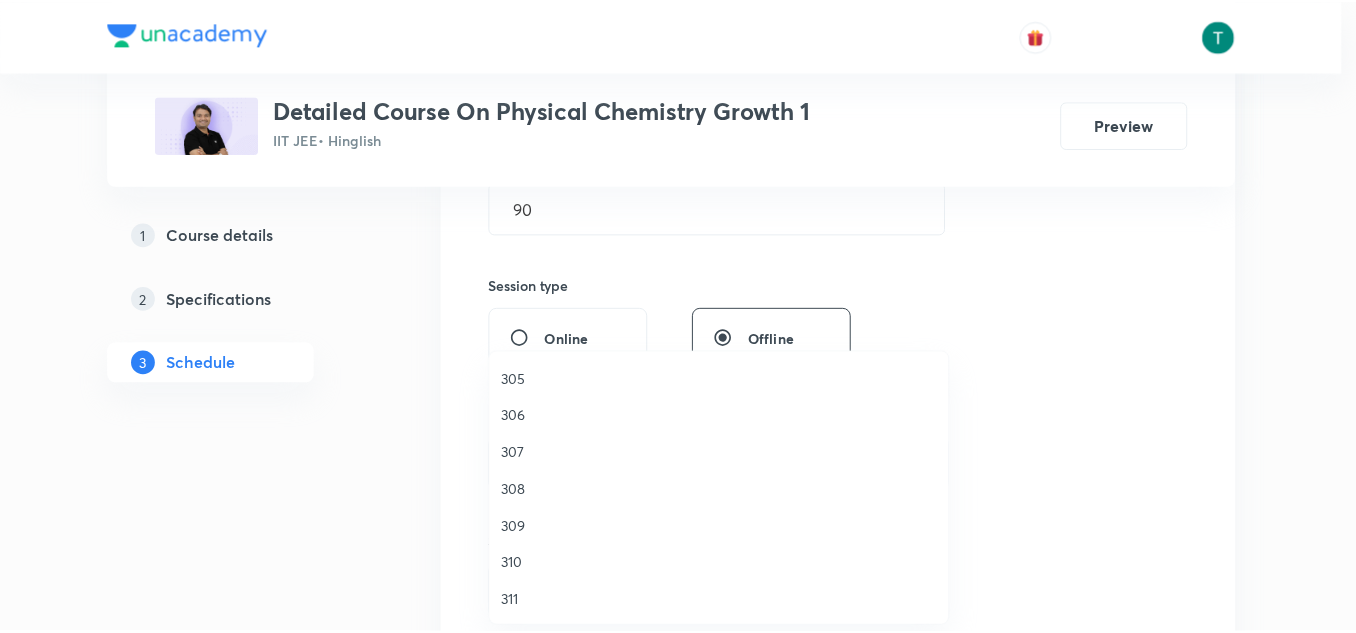 scroll, scrollTop: 153, scrollLeft: 0, axis: vertical 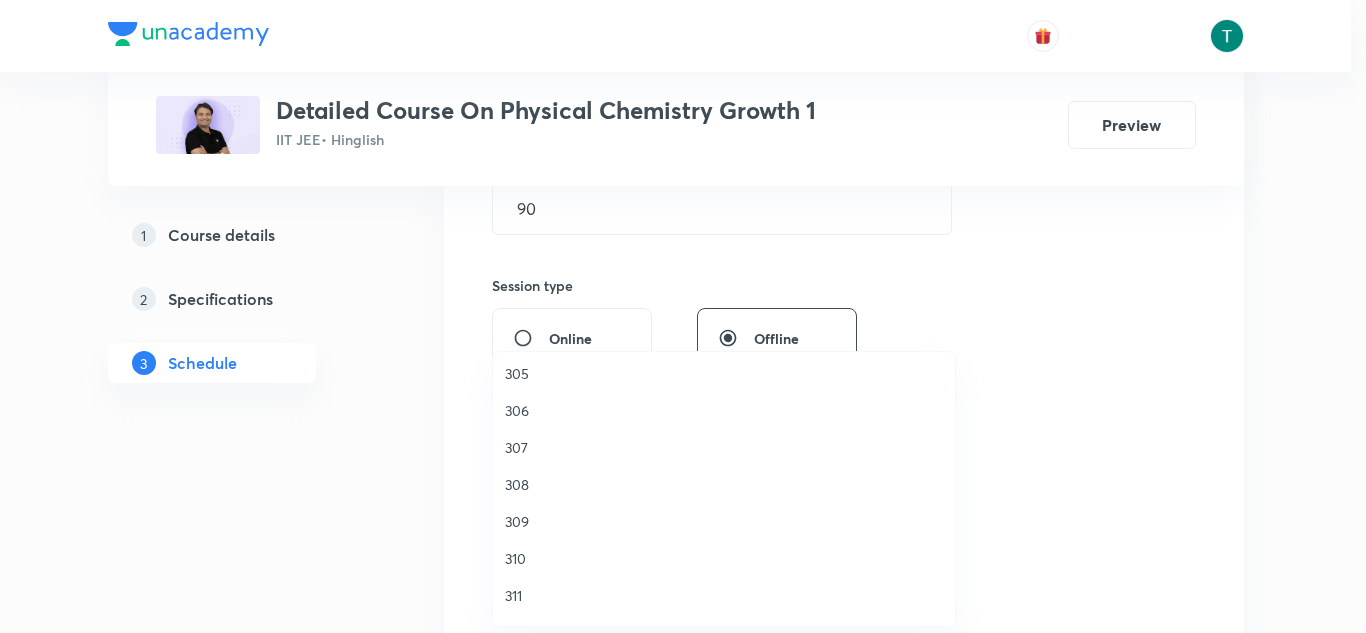 click on "308" at bounding box center (724, 484) 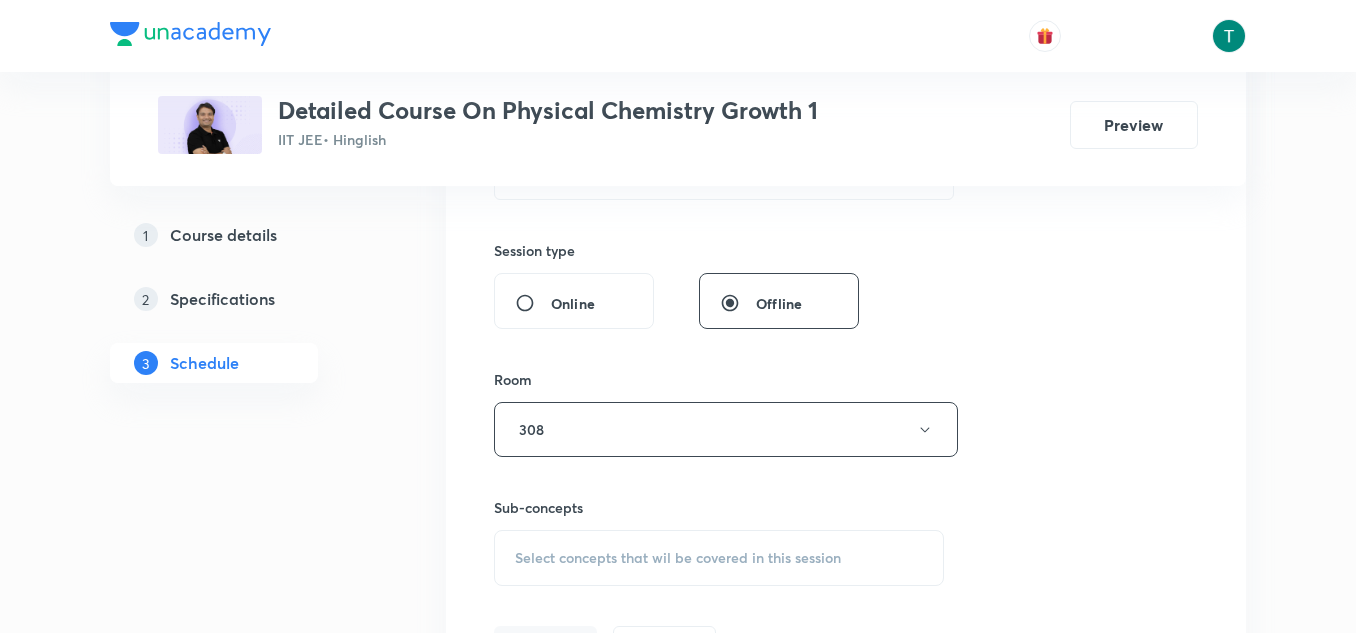 scroll, scrollTop: 715, scrollLeft: 0, axis: vertical 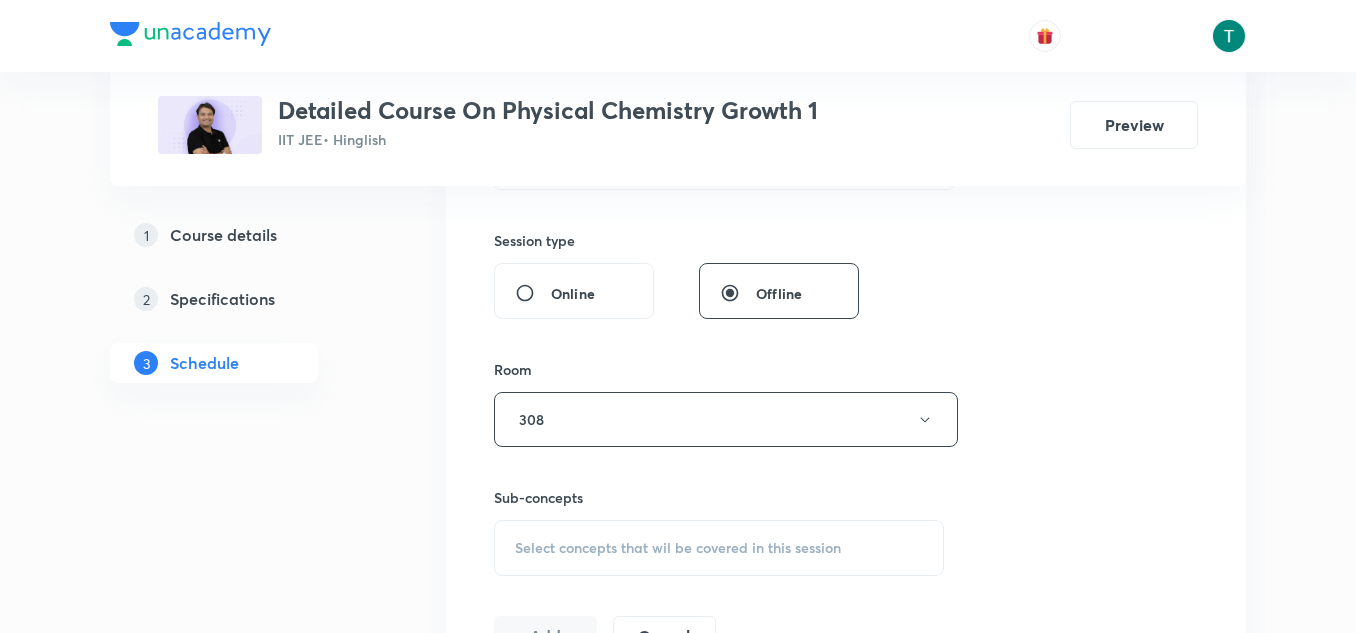 click on "Select concepts that wil be covered in this session" at bounding box center (678, 548) 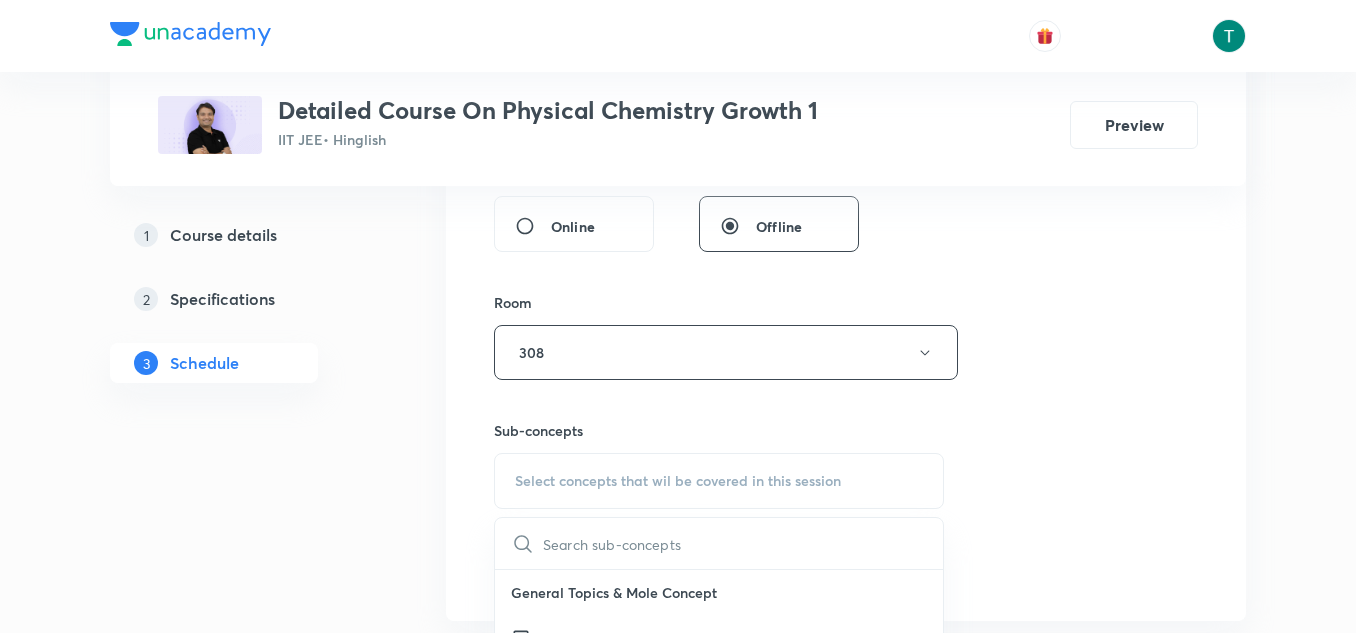 scroll, scrollTop: 786, scrollLeft: 0, axis: vertical 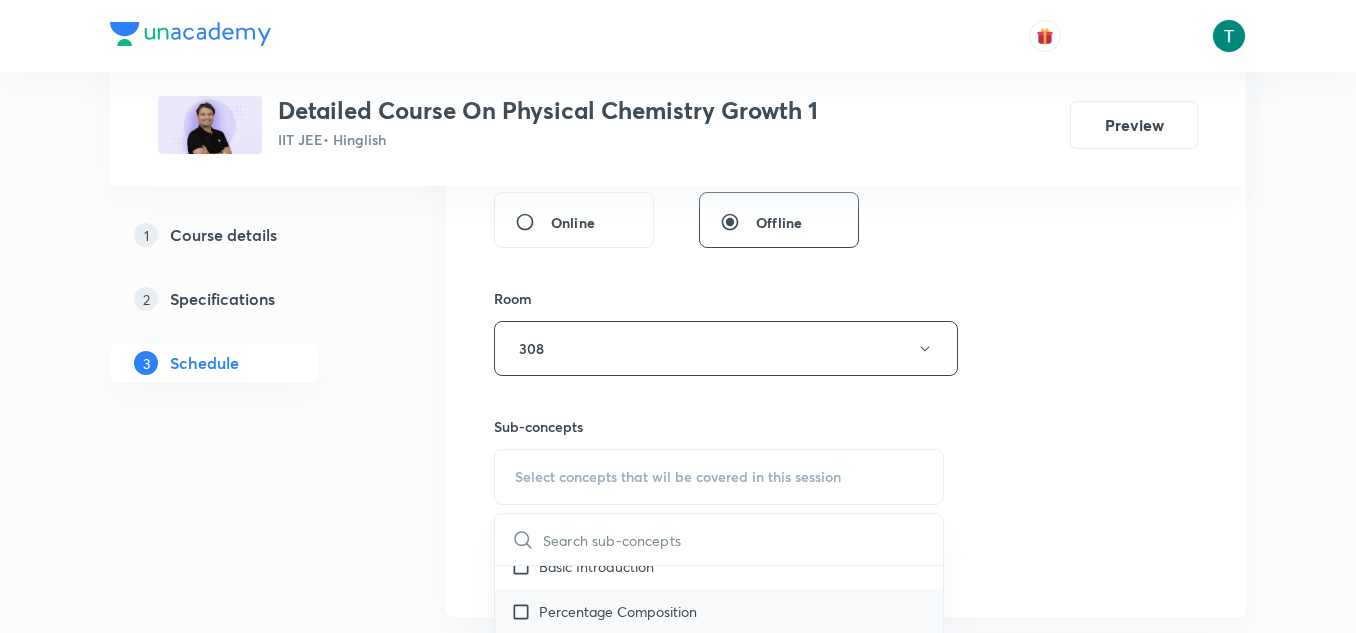click on "Percentage Composition" at bounding box center [618, 611] 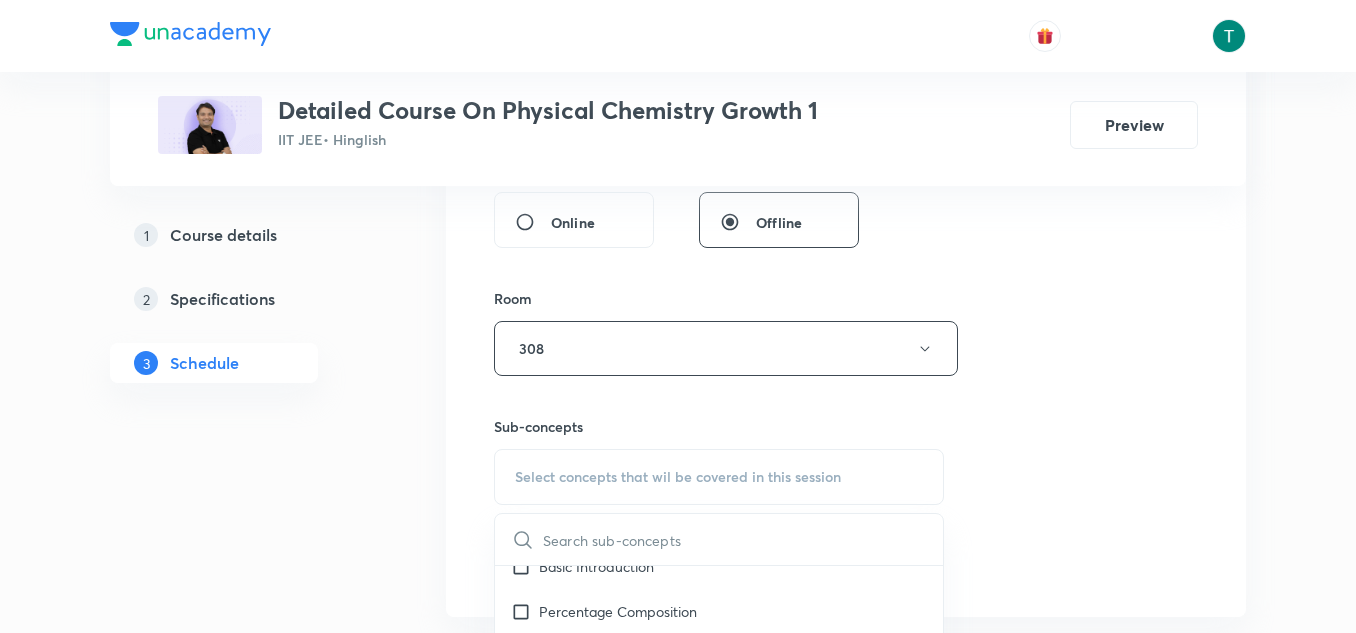 checkbox on "true" 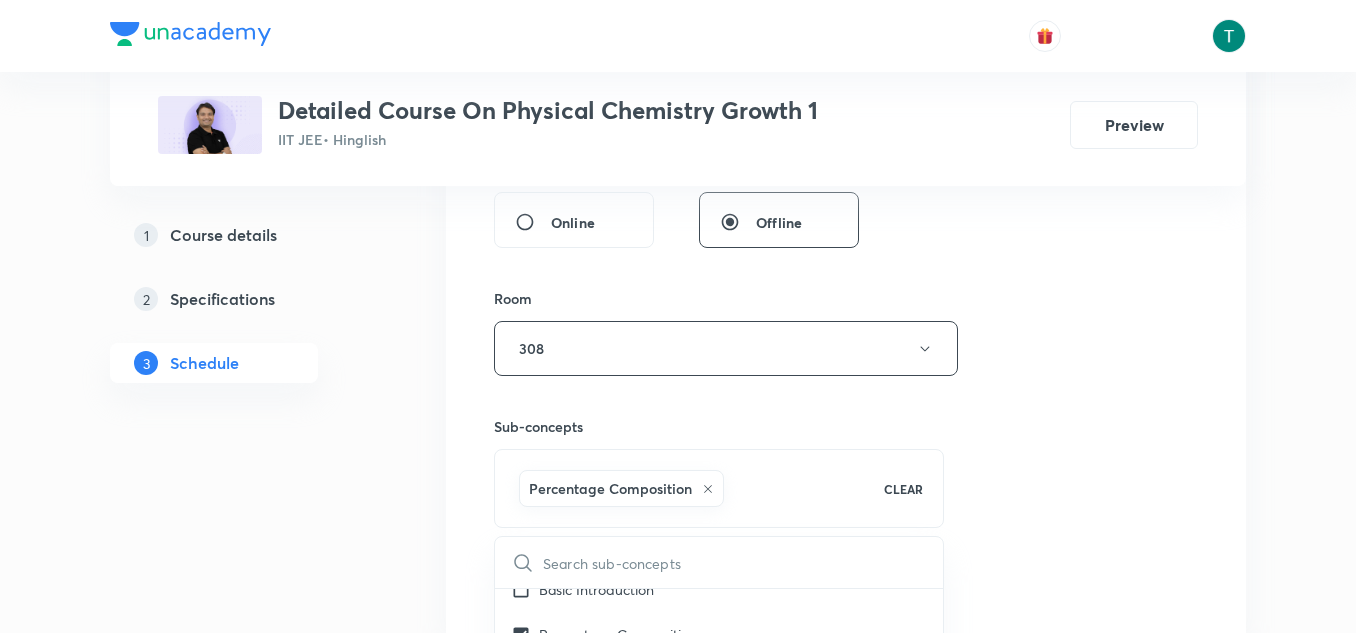 click on "Plus Courses Detailed Course On Physical Chemistry Growth 1 IIT JEE  • Hinglish Preview 1 Course details 2 Specifications 3 Schedule Schedule Session  1 Live class Session title 15/99 Mole Concept 01 ​ Schedule for Jul 17, 2025, 9:50 AM ​ Duration (in minutes) 90 ​   Session type Online Offline Room 308 Sub-concepts Percentage Composition CLEAR ​ General Topics & Mole Concept Basic Concepts Basic Introduction Percentage Composition Stoichiometry Principle of Atom Conservation (POAC) Relation between Stoichiometric Quantities Application of Mole Concept: Gravimetric Analysis Different Laws Formula and Composition Concentration Terms Some basic concepts of Chemistry Atomic Structure Discovery Of Electron Some Prerequisites of Physics Discovery Of Protons And Neutrons Atomic Models and Theories  Representation Of Atom With Electrons And Neutrons Nature of Waves Nature Of Electromagnetic Radiation Planck’S Quantum Theory Spectra-Continuous and Discontinuous Spectrum Bohr’s Model For Hydrogen Atom" at bounding box center (678, 165) 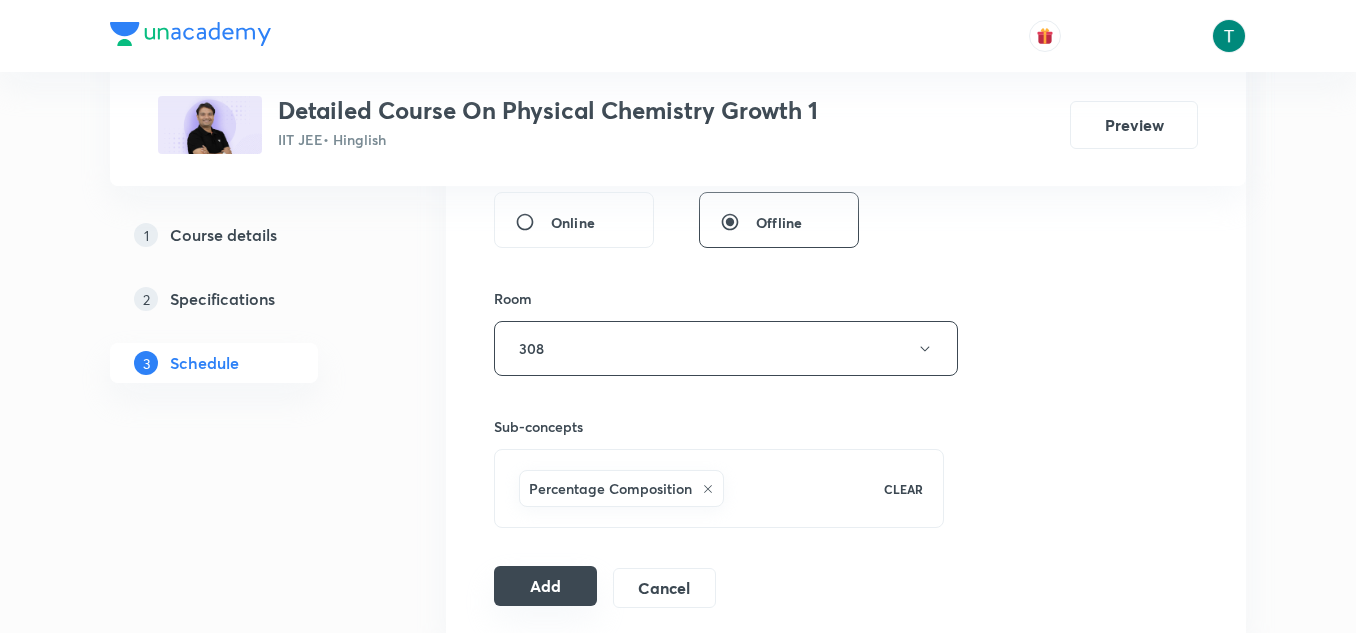 click on "Add" at bounding box center (545, 586) 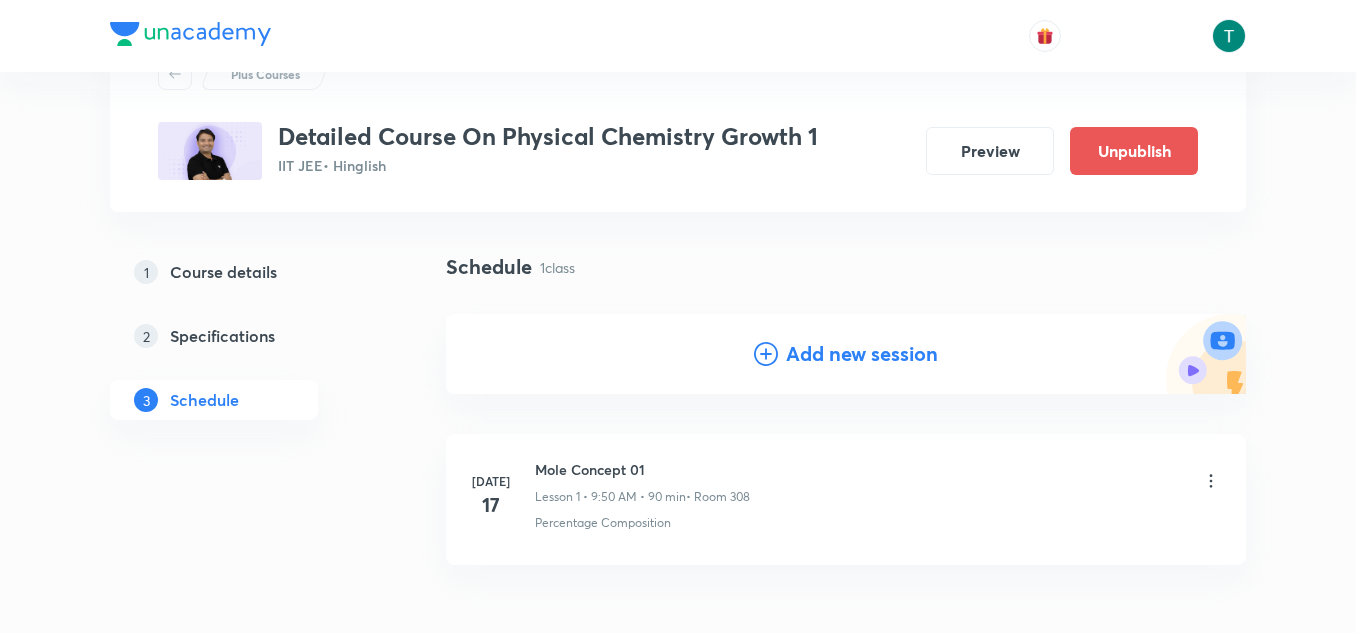 scroll, scrollTop: 93, scrollLeft: 0, axis: vertical 